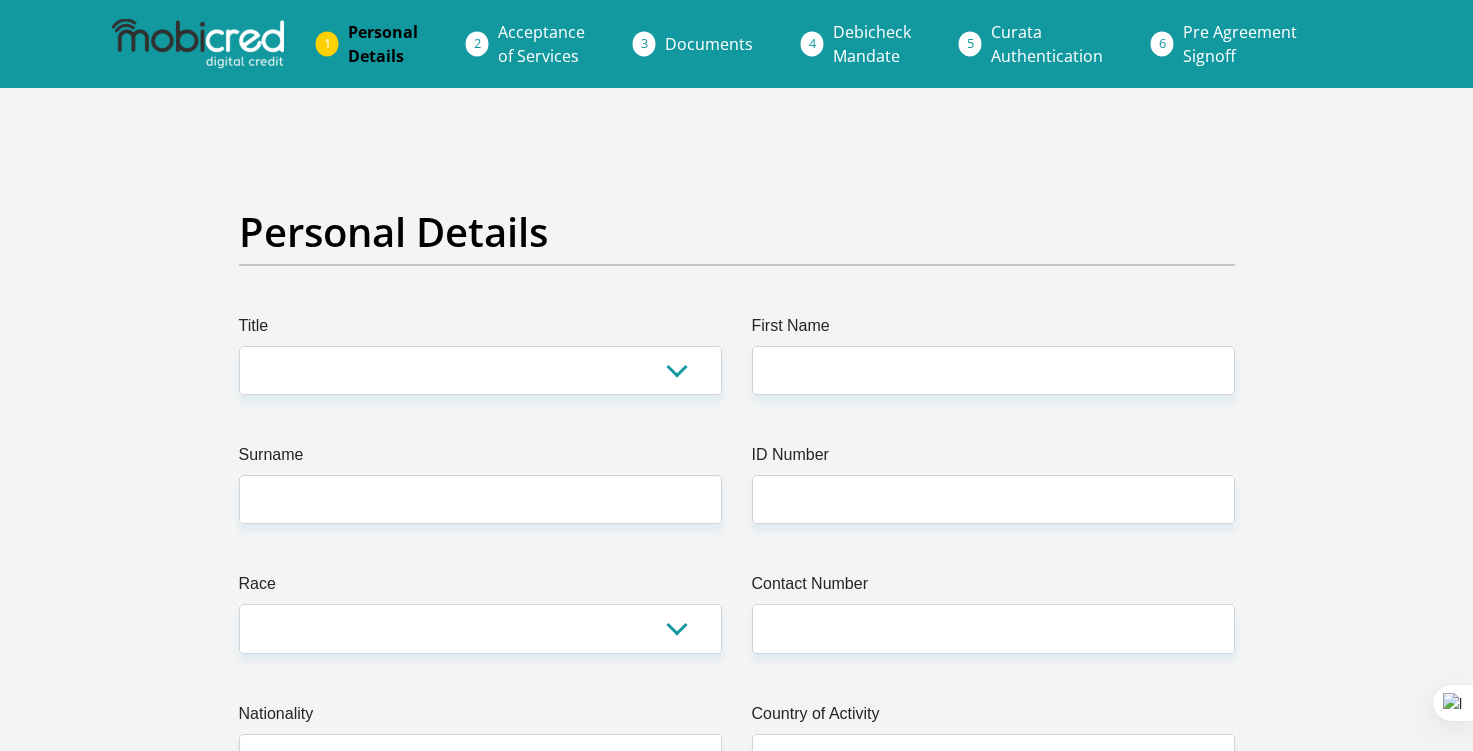 click on "Mr
Ms
Mrs
Dr
Other" at bounding box center [480, 370] 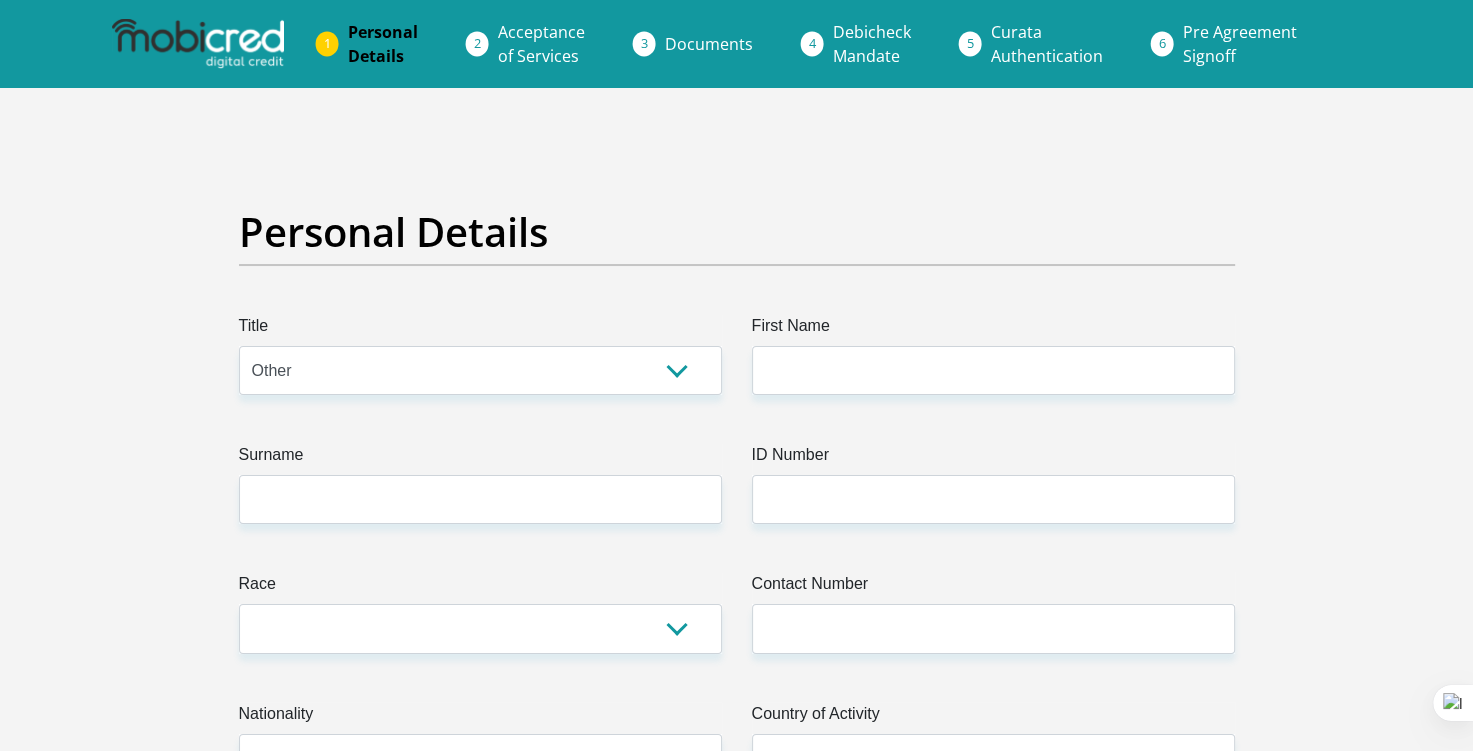 click on "Mr
Ms
Mrs
Dr
Other" at bounding box center [480, 370] 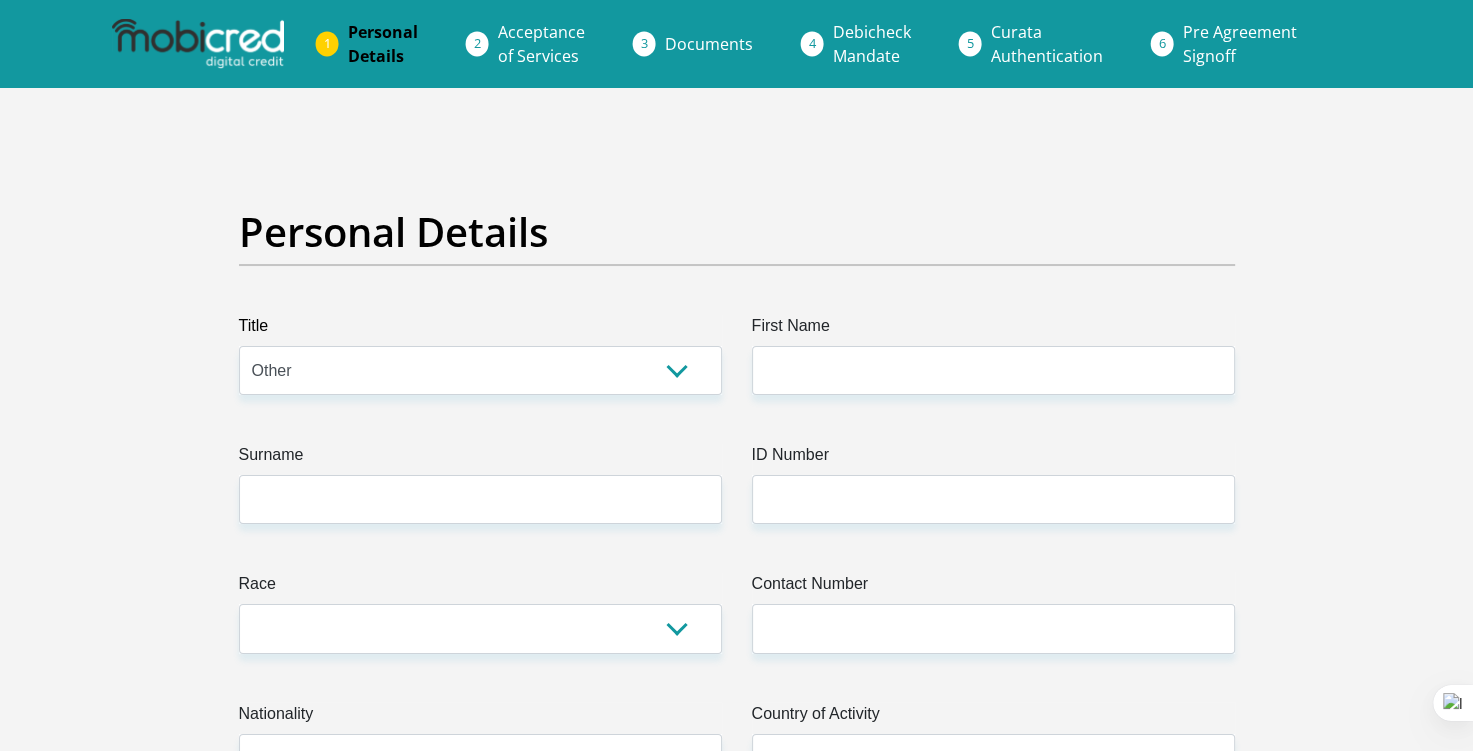 click on "Mr
Ms
Mrs
Dr
Other" at bounding box center (480, 370) 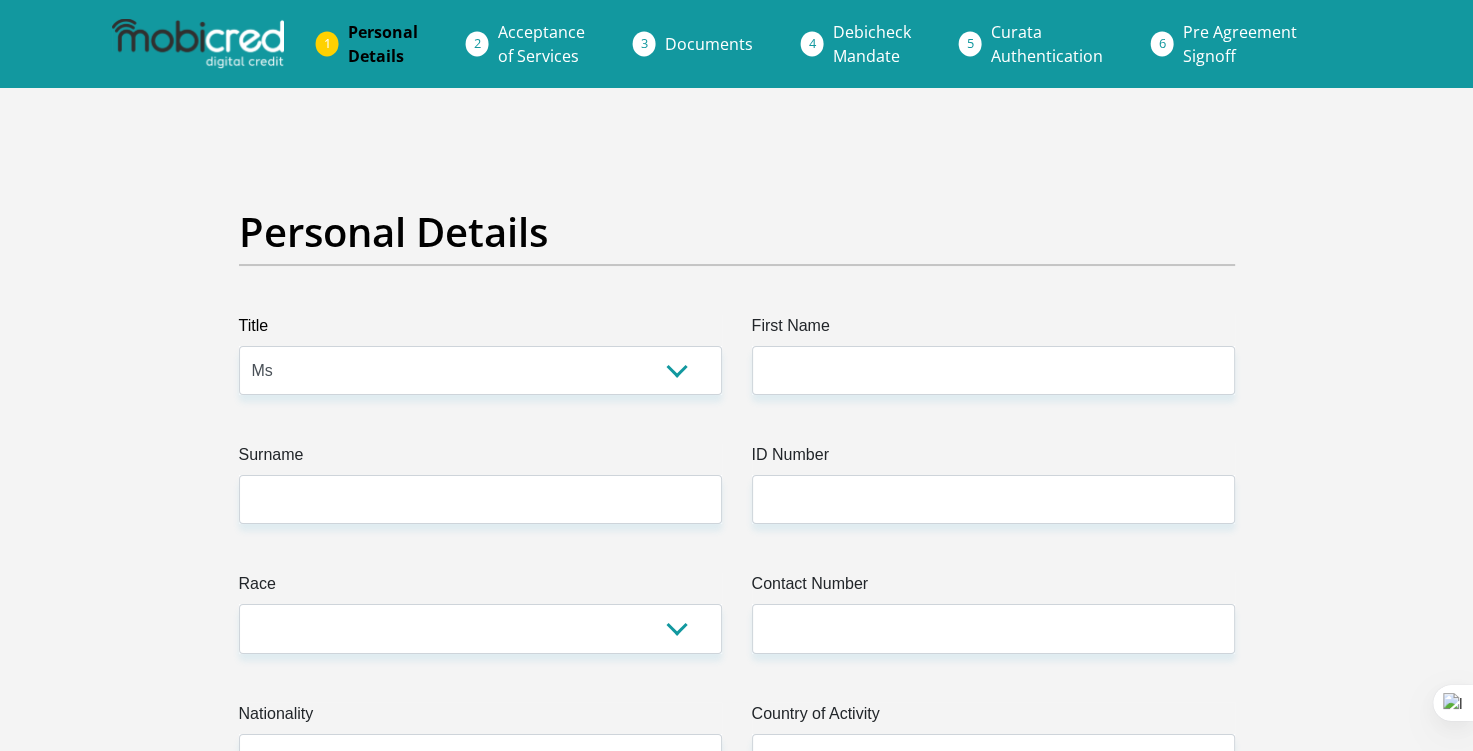click on "Mr
Ms
Mrs
Dr
Other" at bounding box center (480, 370) 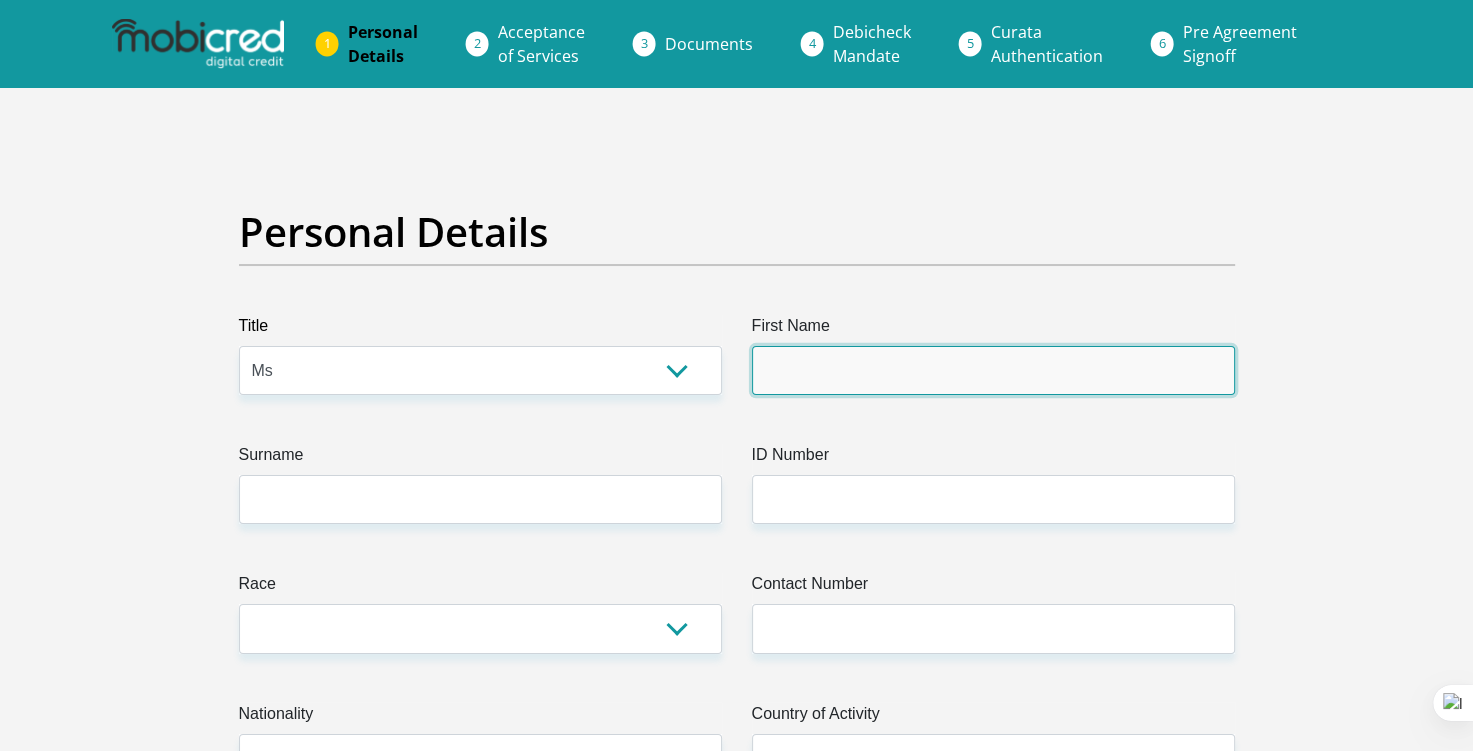 click on "First Name" at bounding box center (993, 370) 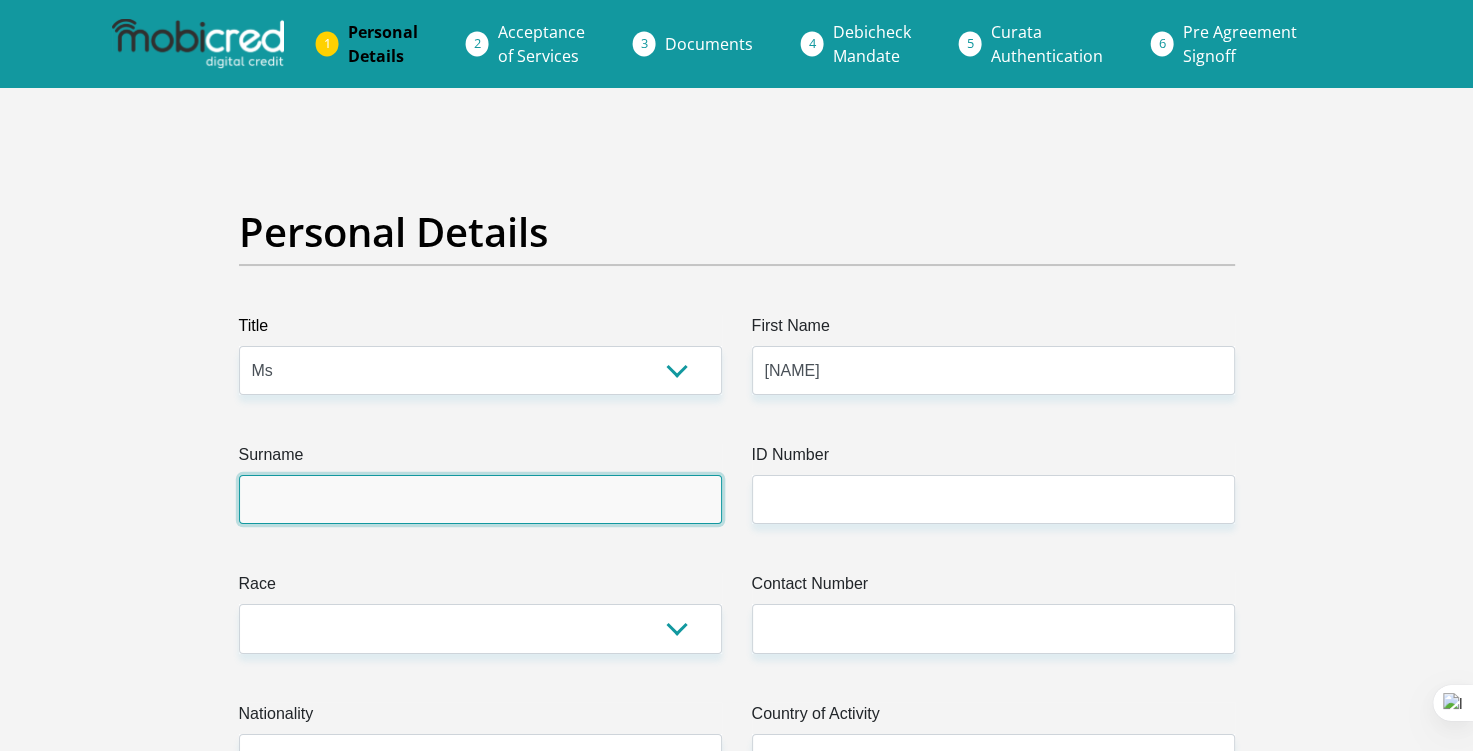 type on "mailola" 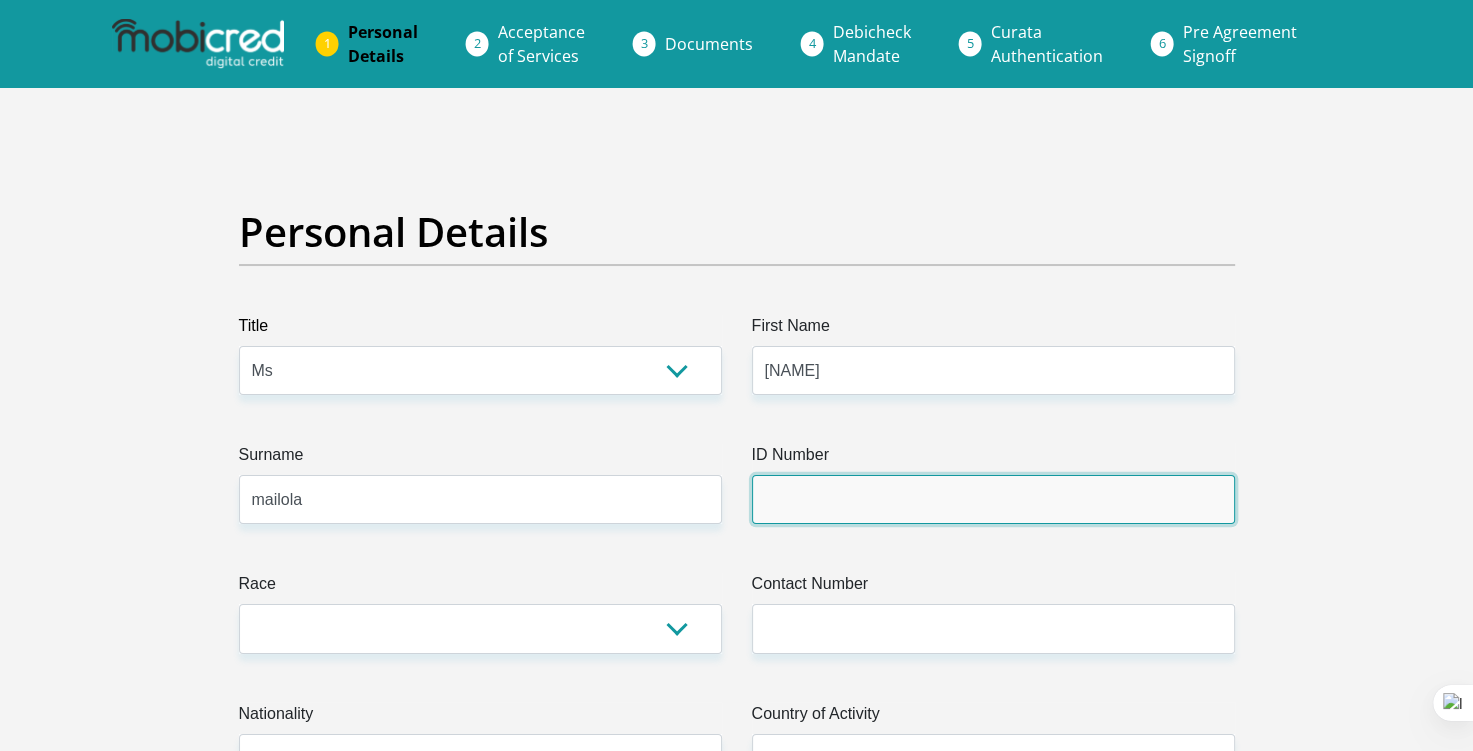 type on "[NAME]" 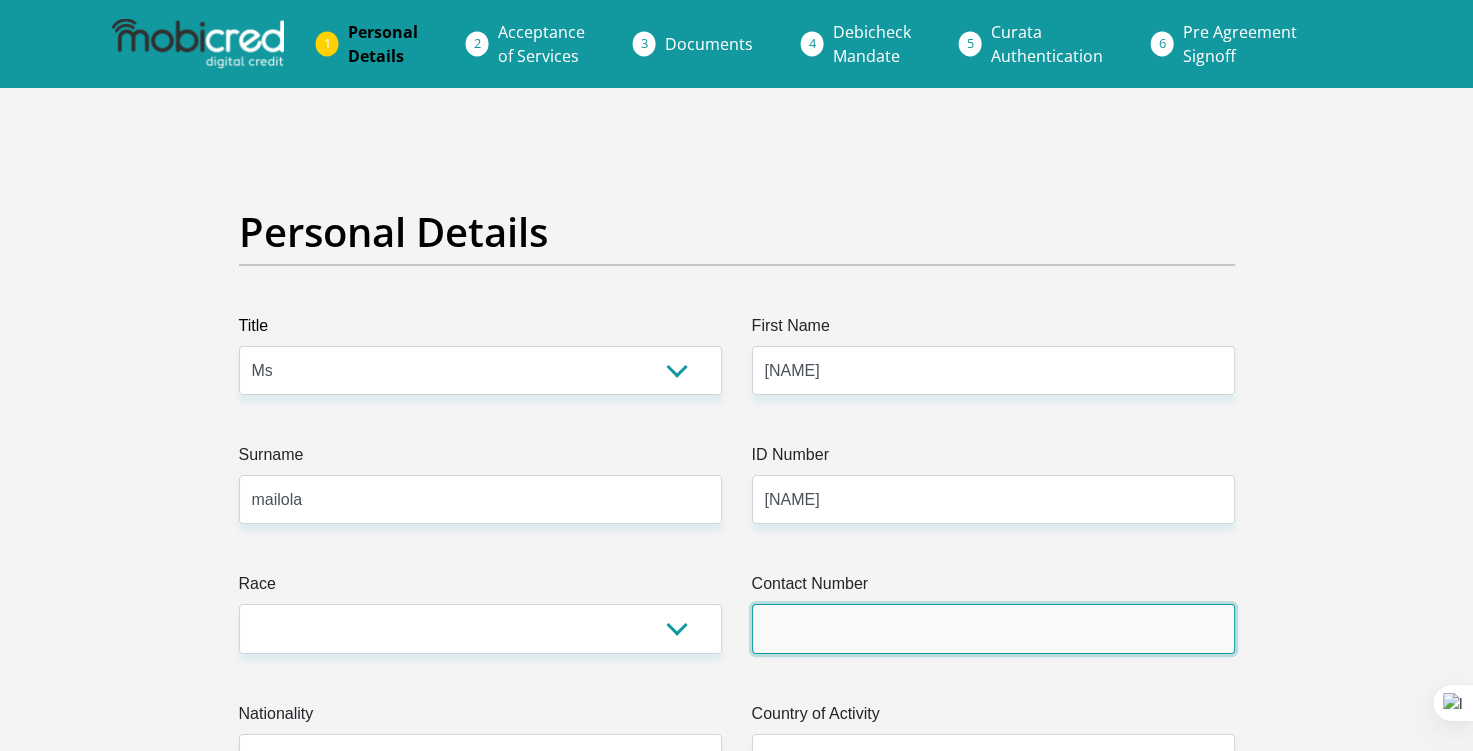type on "[PHONE]" 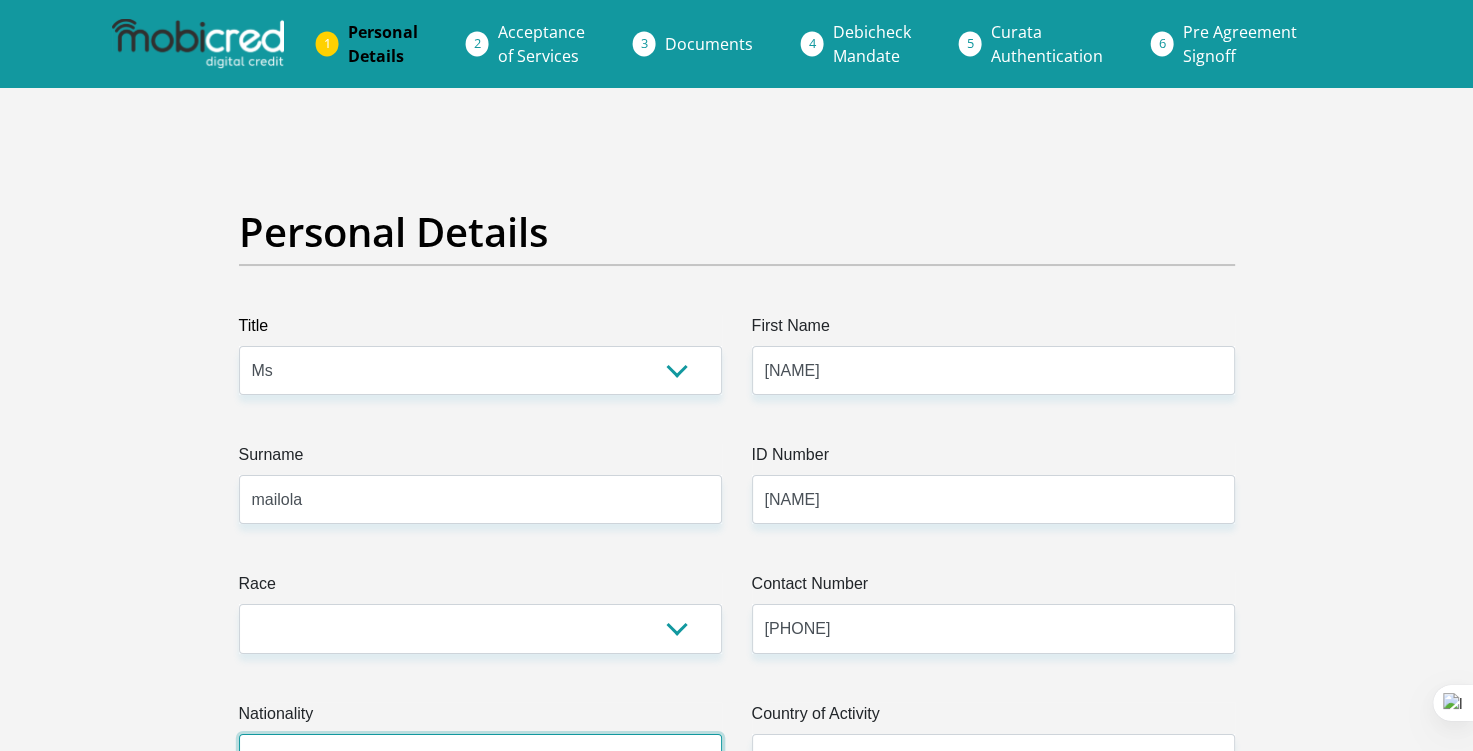select on "ZAF" 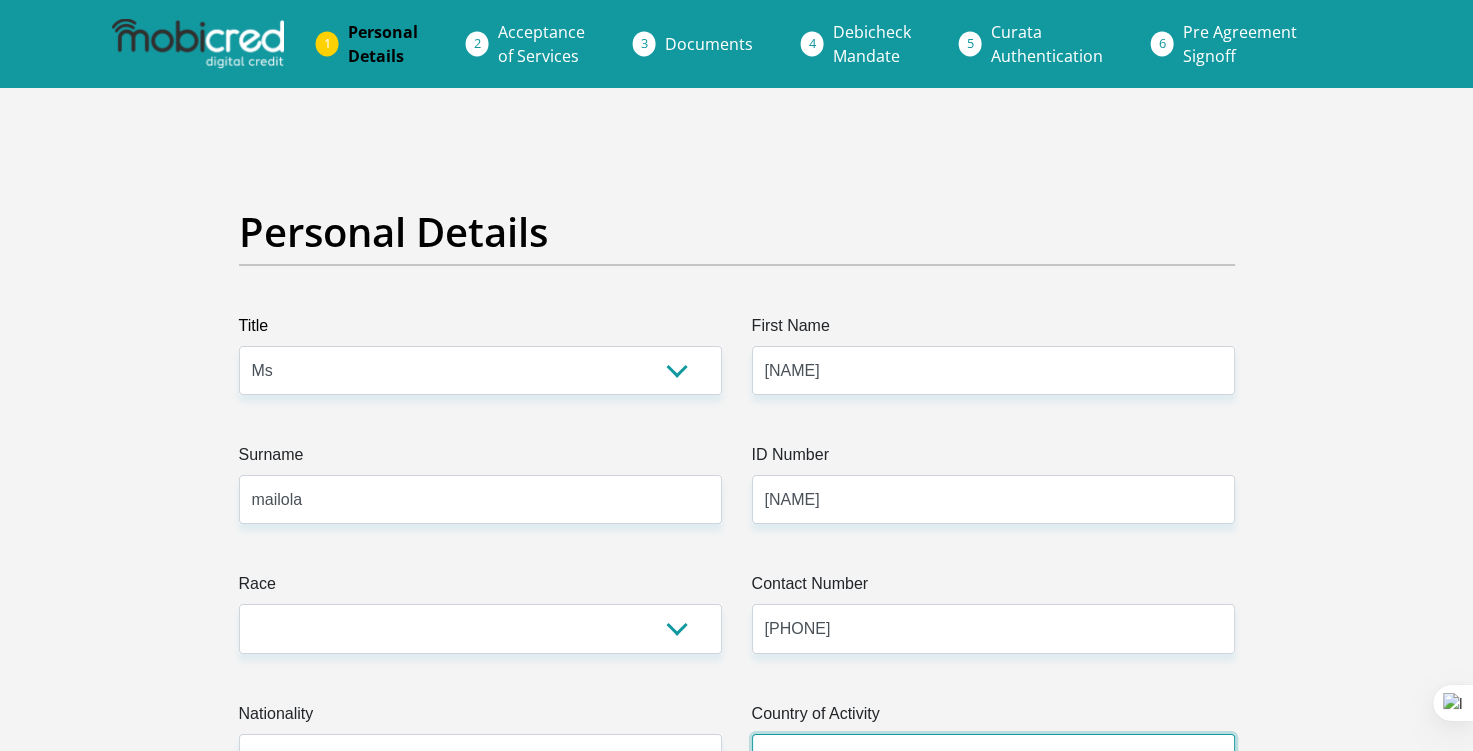 select on "ZAF" 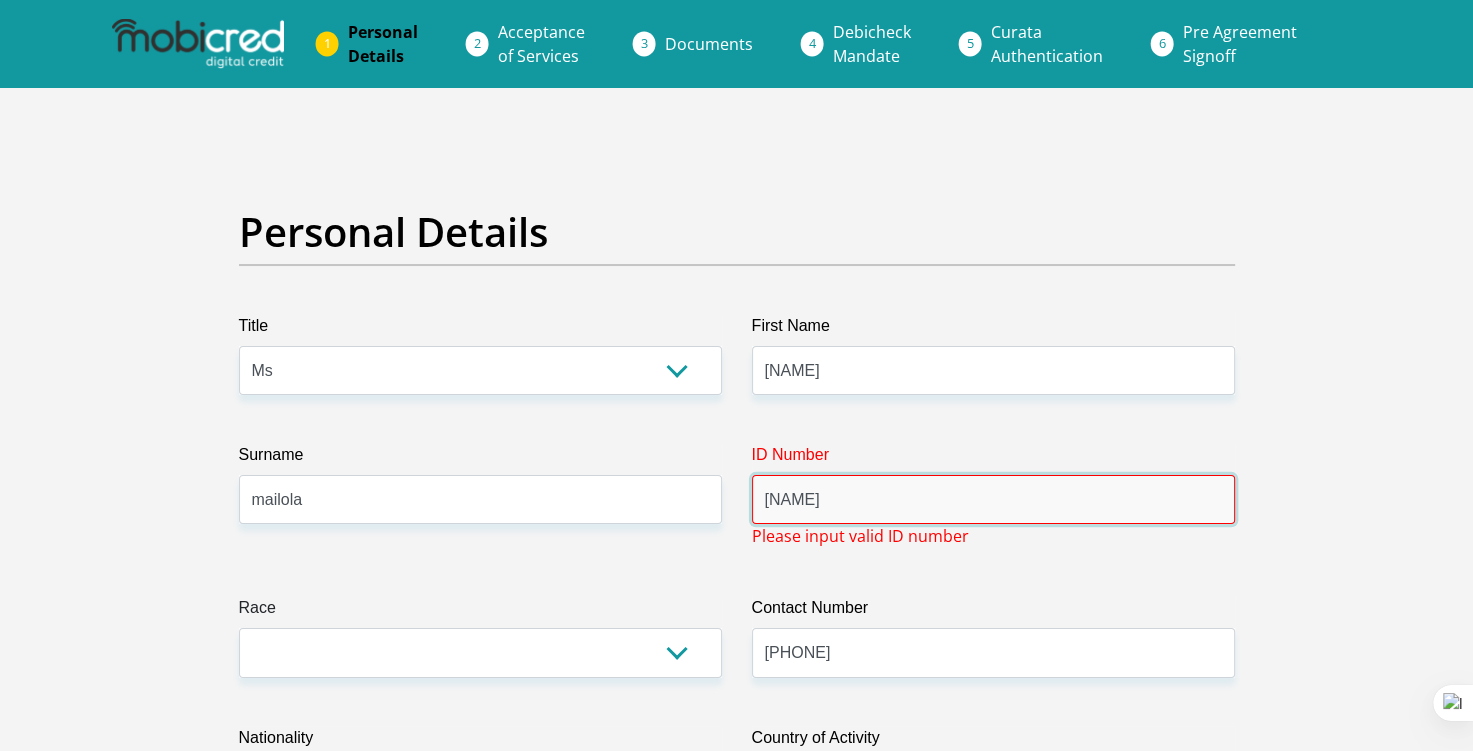 drag, startPoint x: 900, startPoint y: 500, endPoint x: 698, endPoint y: 522, distance: 203.19449 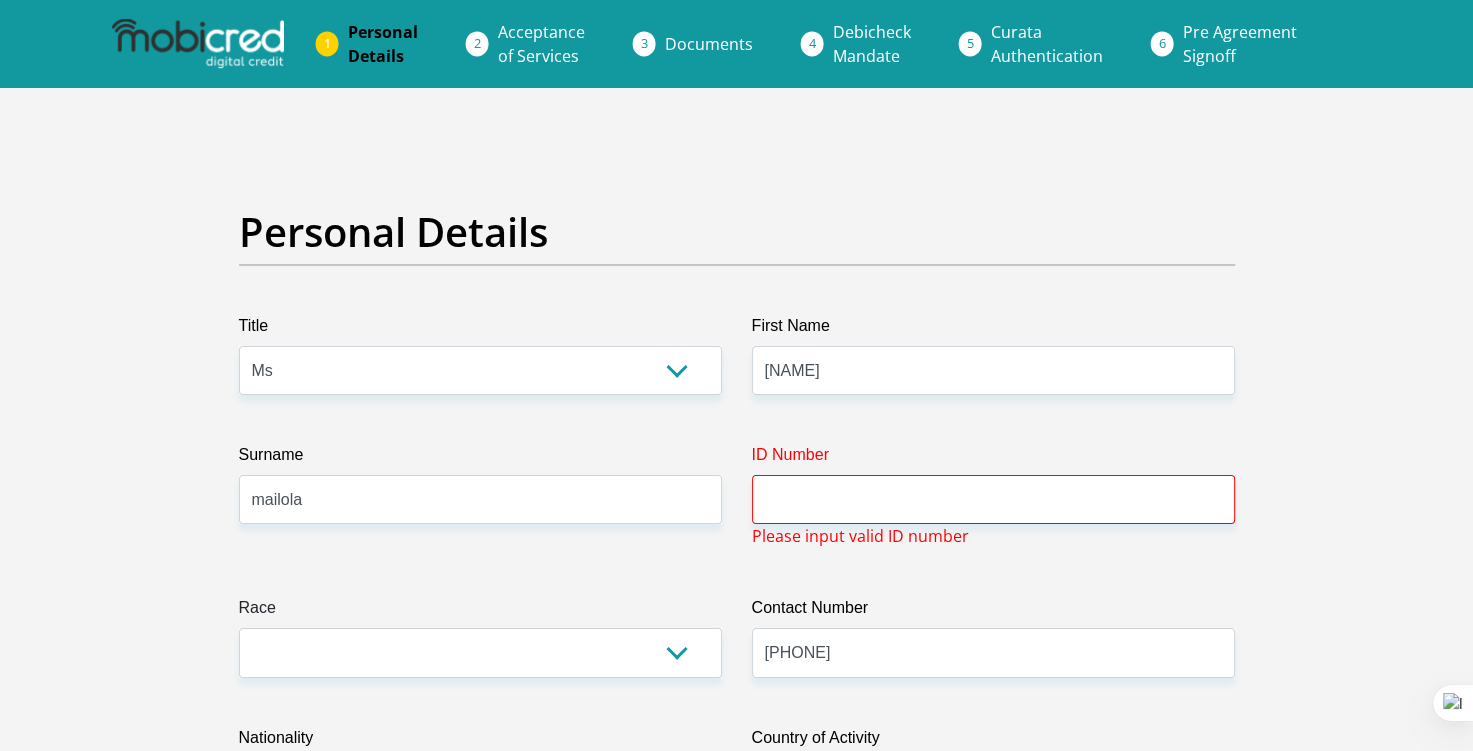 drag, startPoint x: 805, startPoint y: 496, endPoint x: 1330, endPoint y: 387, distance: 536.19586 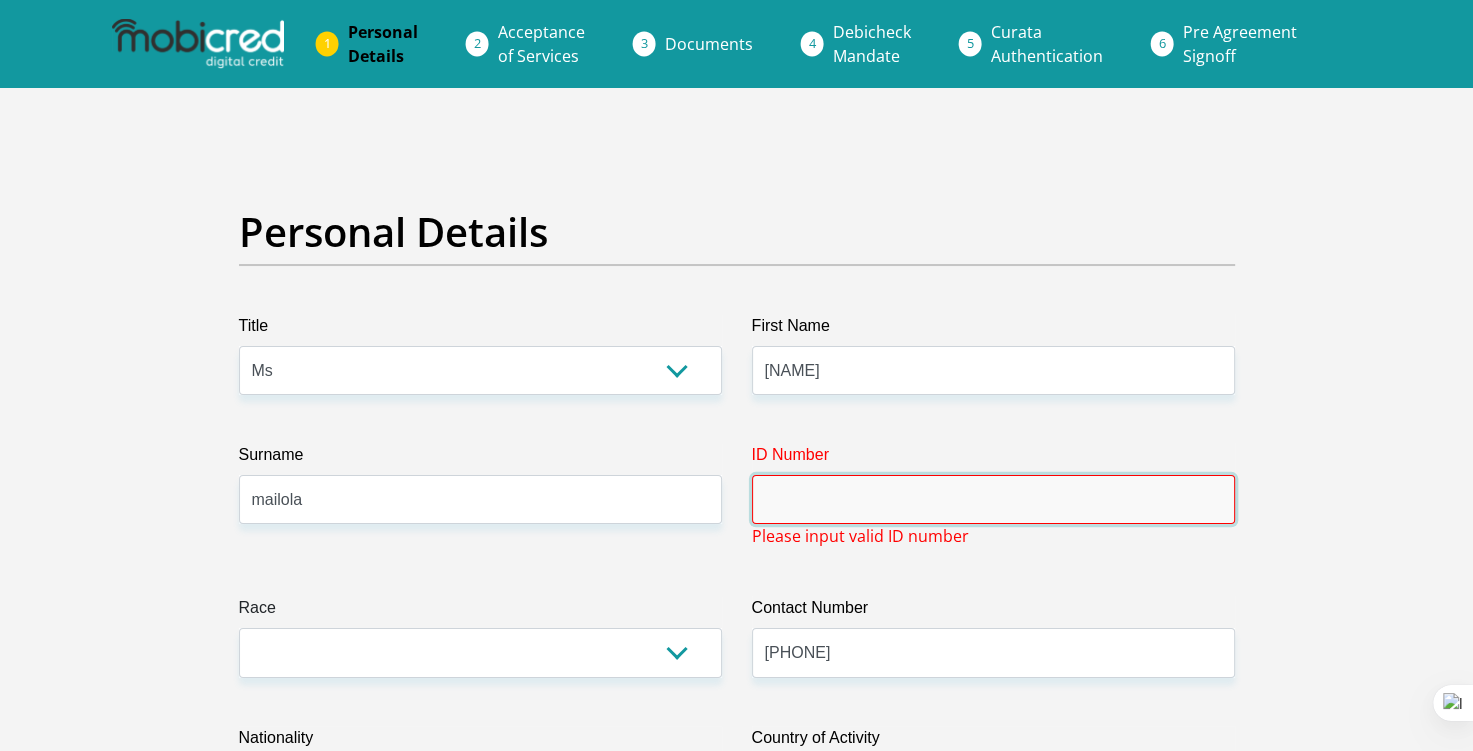 click on "ID Number" at bounding box center (993, 499) 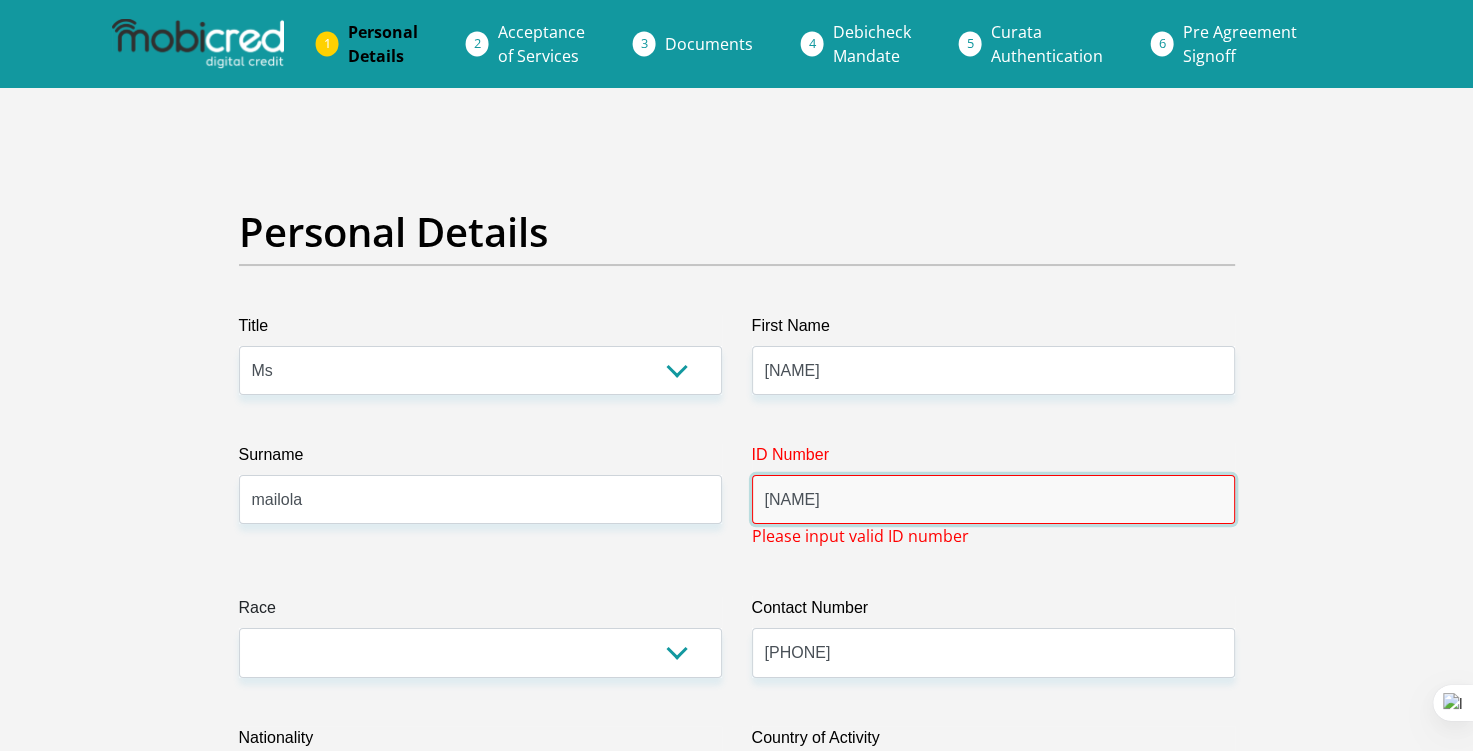 type on "m" 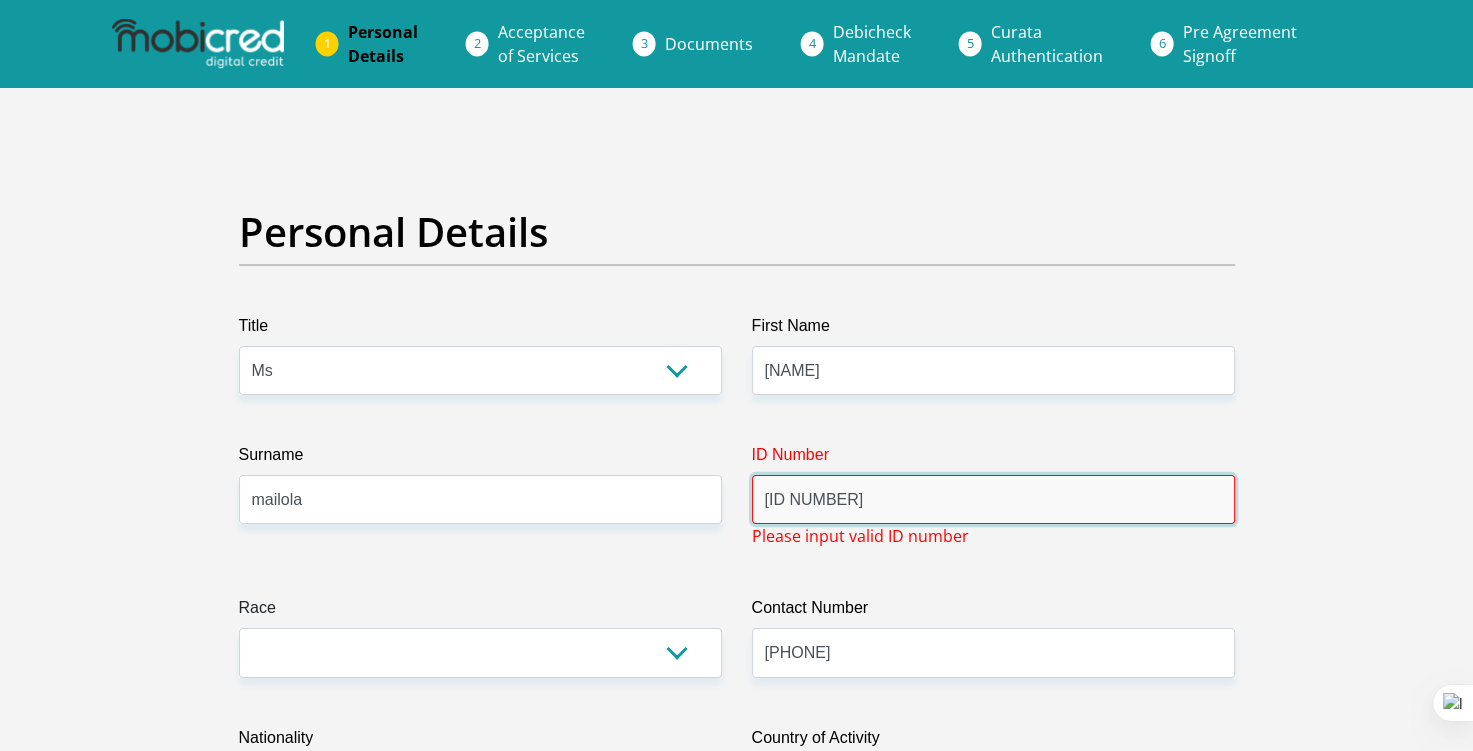 type on "[ID NUMBER]" 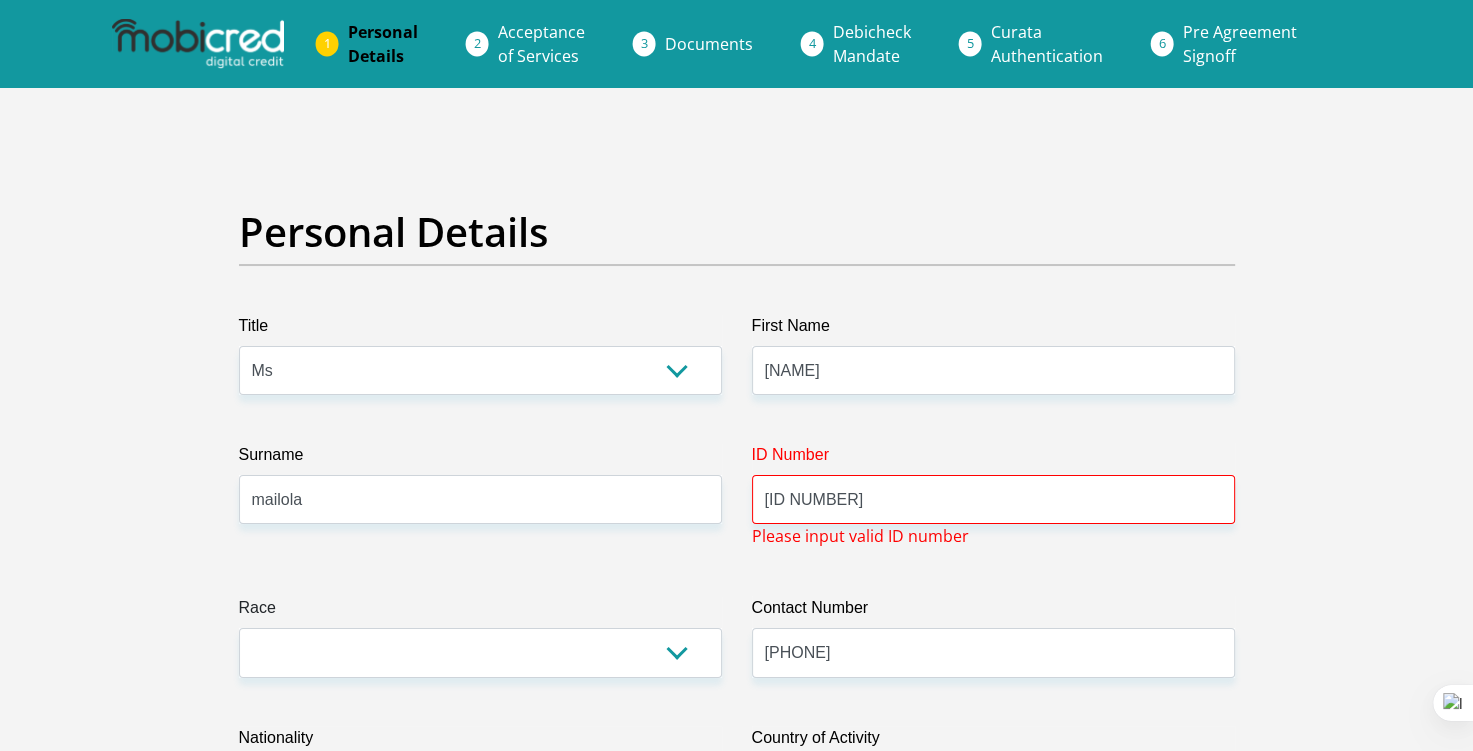 click on "Personal Details
Title
Mr
Ms
Mrs
Dr
Other
First Name
[FIRST]
Surname
[LAST]
ID Number
[ID NUMBER]
Please input valid ID number
Race
Black
Coloured
Indian
White
Other
Contact Number
[PHONE]
Please input valid contact number
[CITY]" at bounding box center [736, 3585] 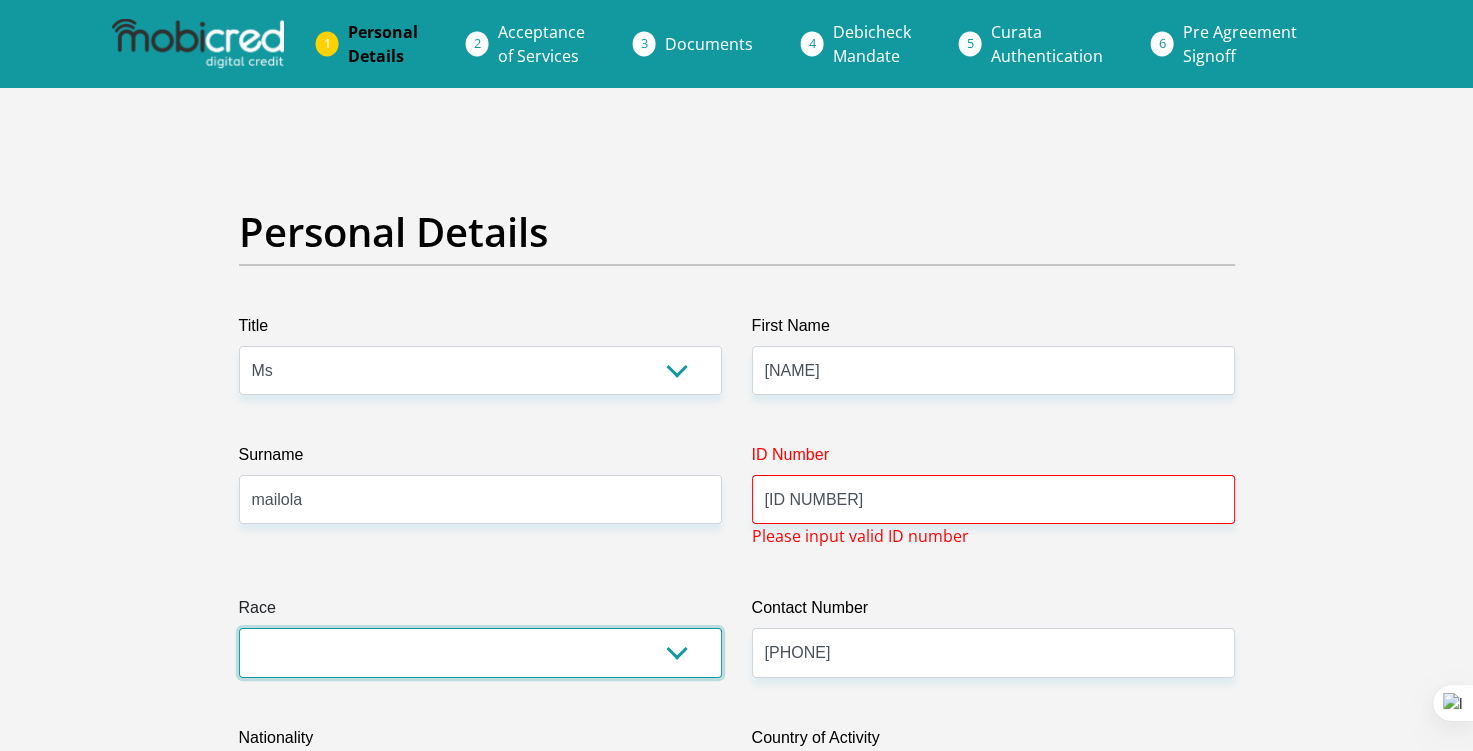 click on "Black
Coloured
Indian
White
Other" at bounding box center [480, 652] 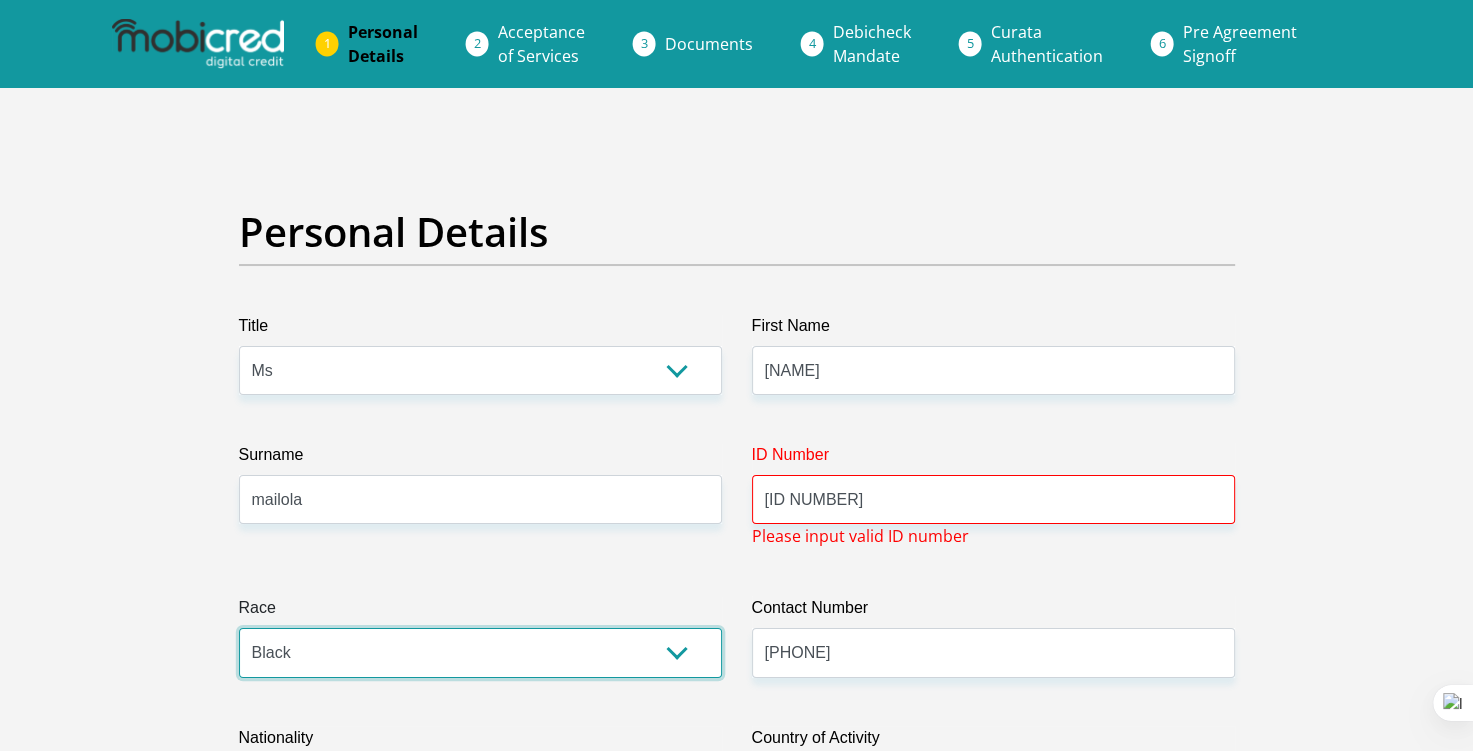 click on "Black
Coloured
Indian
White
Other" at bounding box center [480, 652] 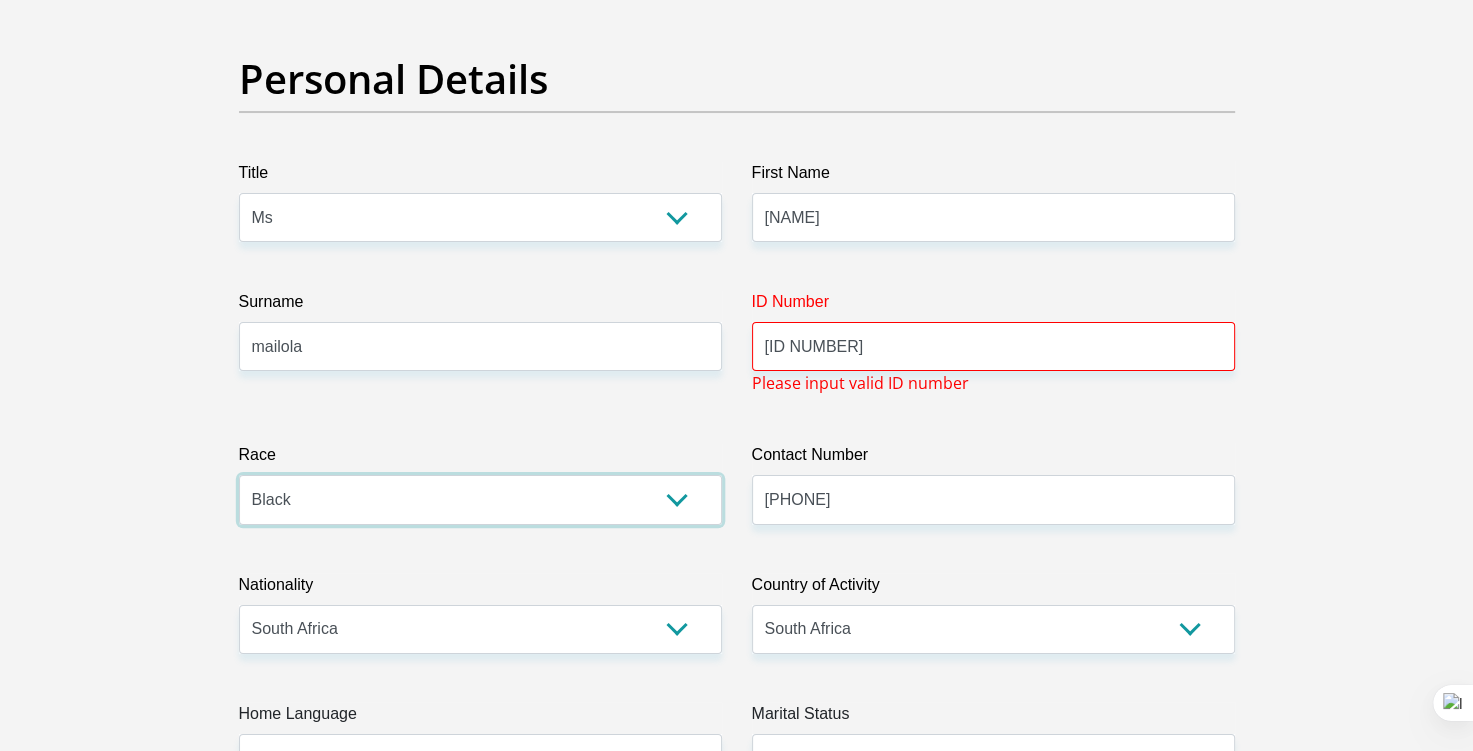 scroll, scrollTop: 200, scrollLeft: 0, axis: vertical 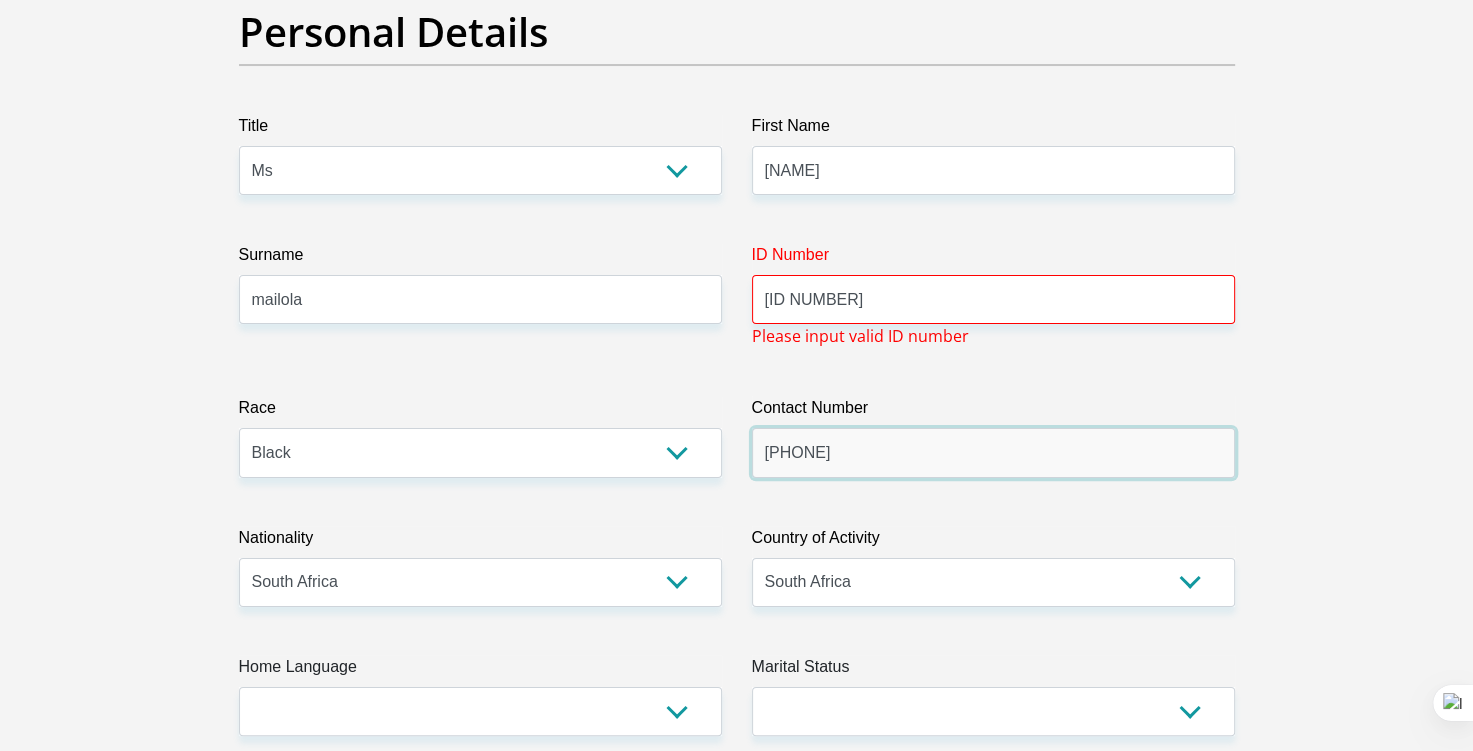 drag, startPoint x: 796, startPoint y: 446, endPoint x: 763, endPoint y: 447, distance: 33.01515 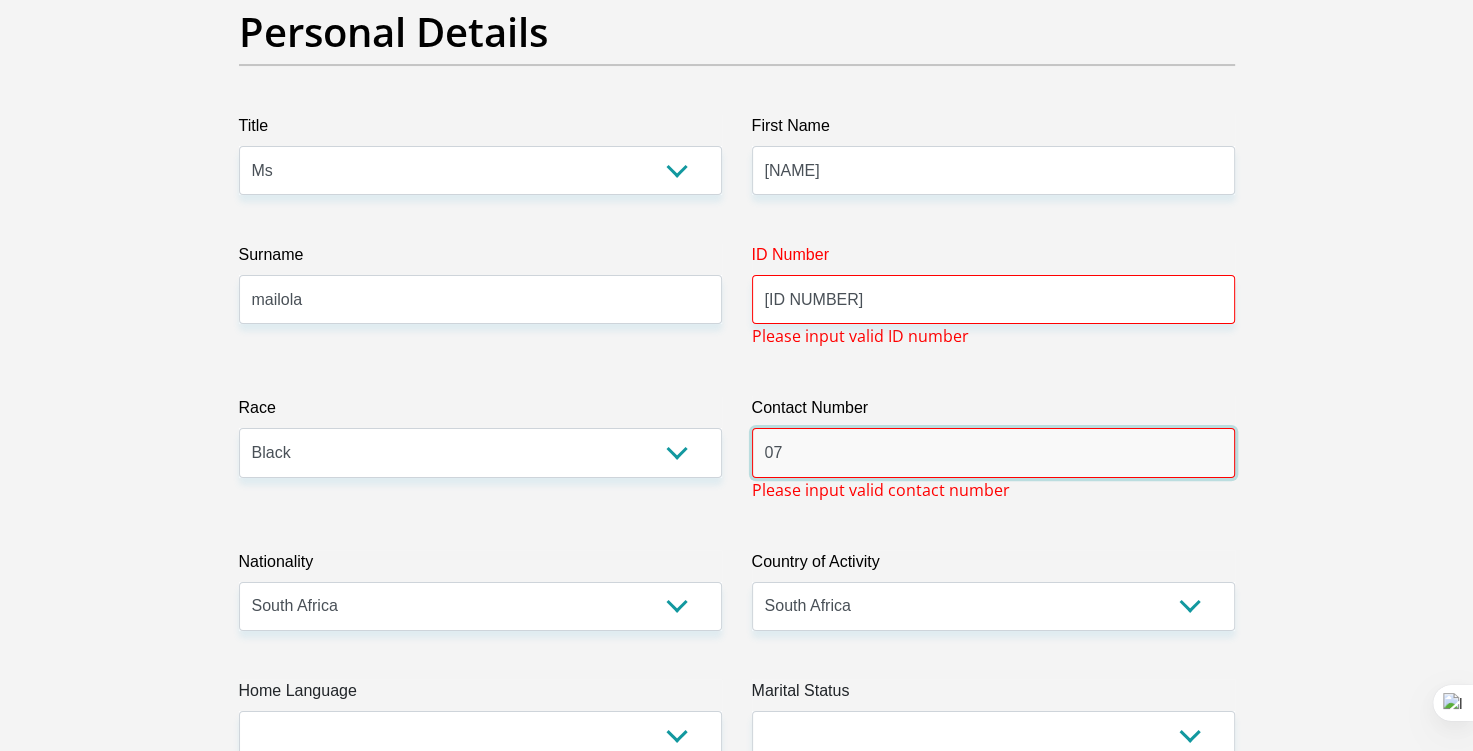 type on "0" 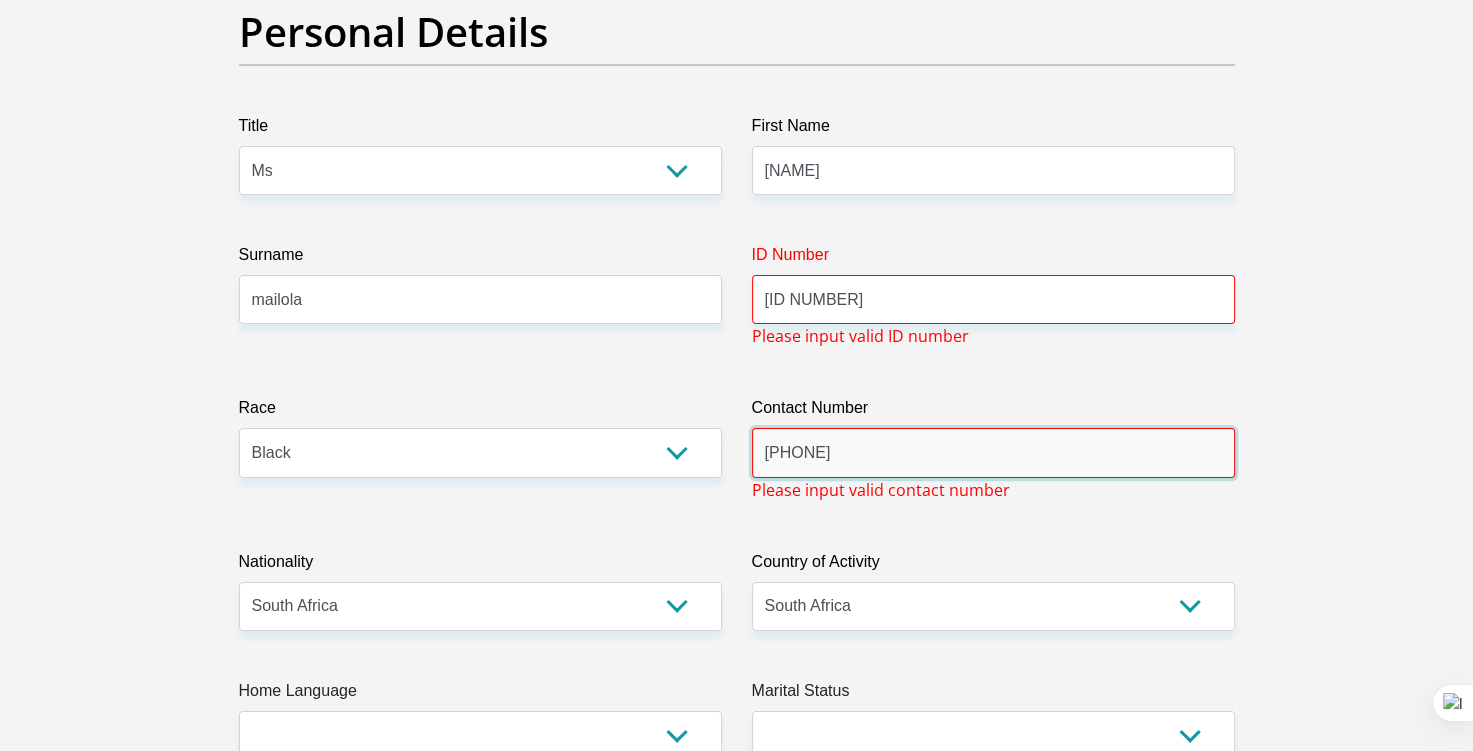 type on "[PHONE]" 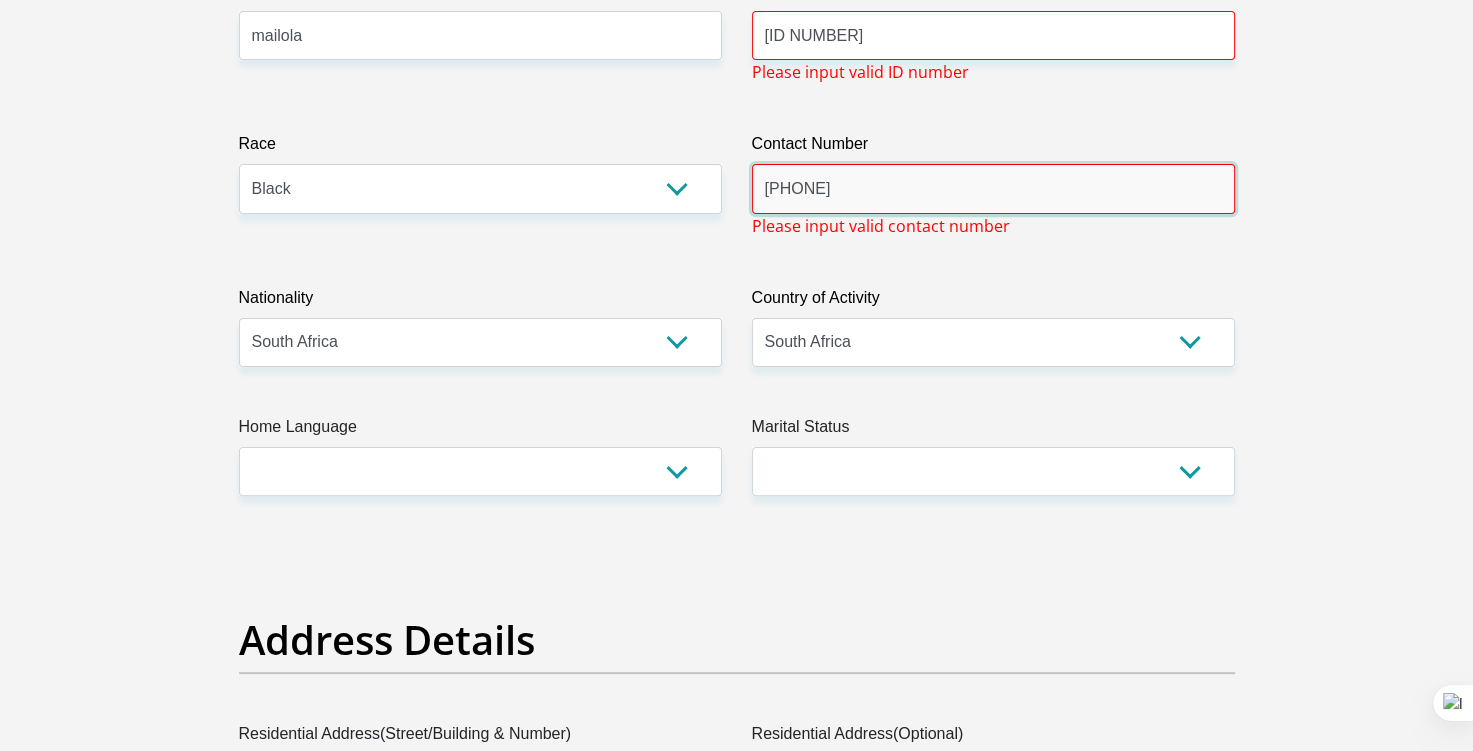 scroll, scrollTop: 500, scrollLeft: 0, axis: vertical 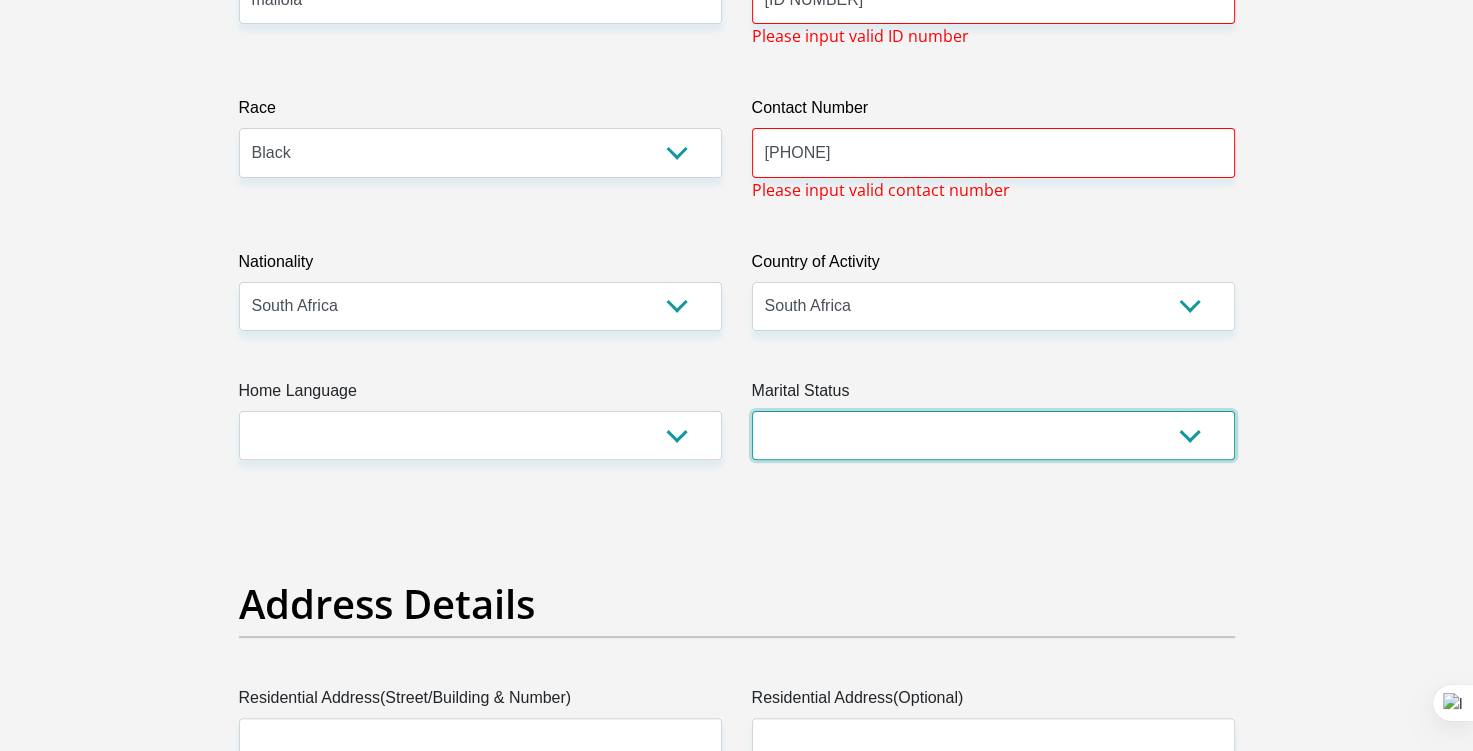 click on "Married ANC
Single
Divorced
Widowed
Married COP or Customary Law" at bounding box center (993, 435) 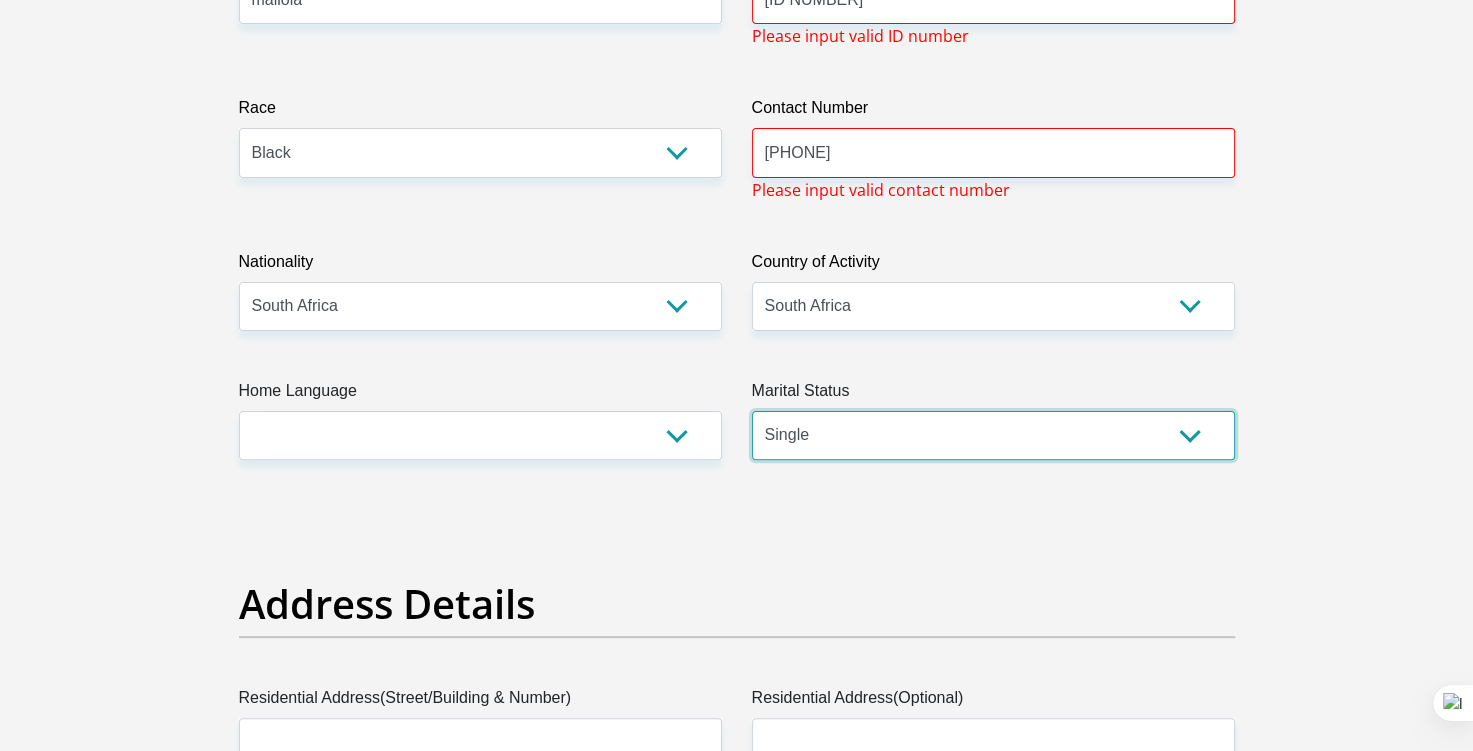 click on "Married ANC
Single
Divorced
Widowed
Married COP or Customary Law" at bounding box center (993, 435) 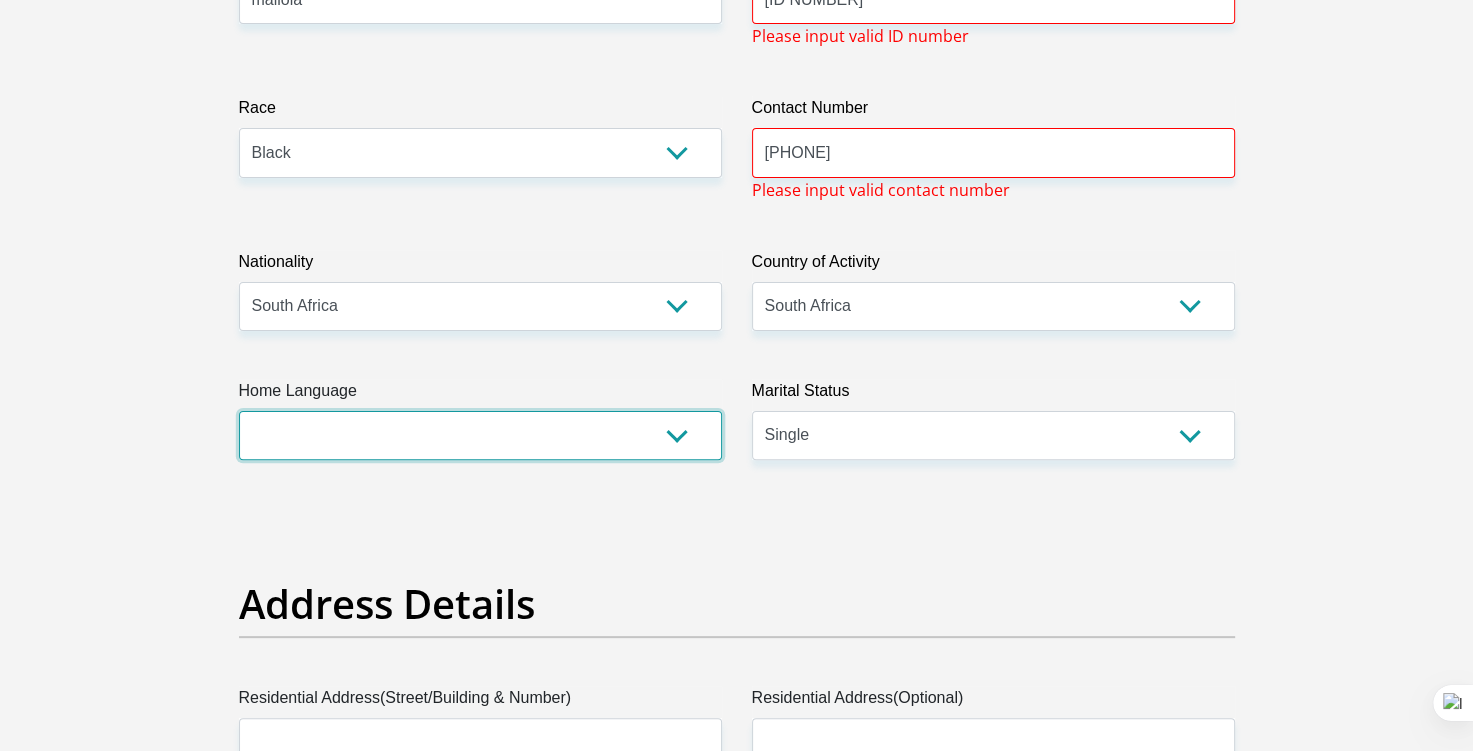 click on "Afrikaans
English
Sepedi
South Ndebele
Southern Sotho
Swati
Tsonga
Tswana
Venda
Xhosa
Zulu
Other" at bounding box center (480, 435) 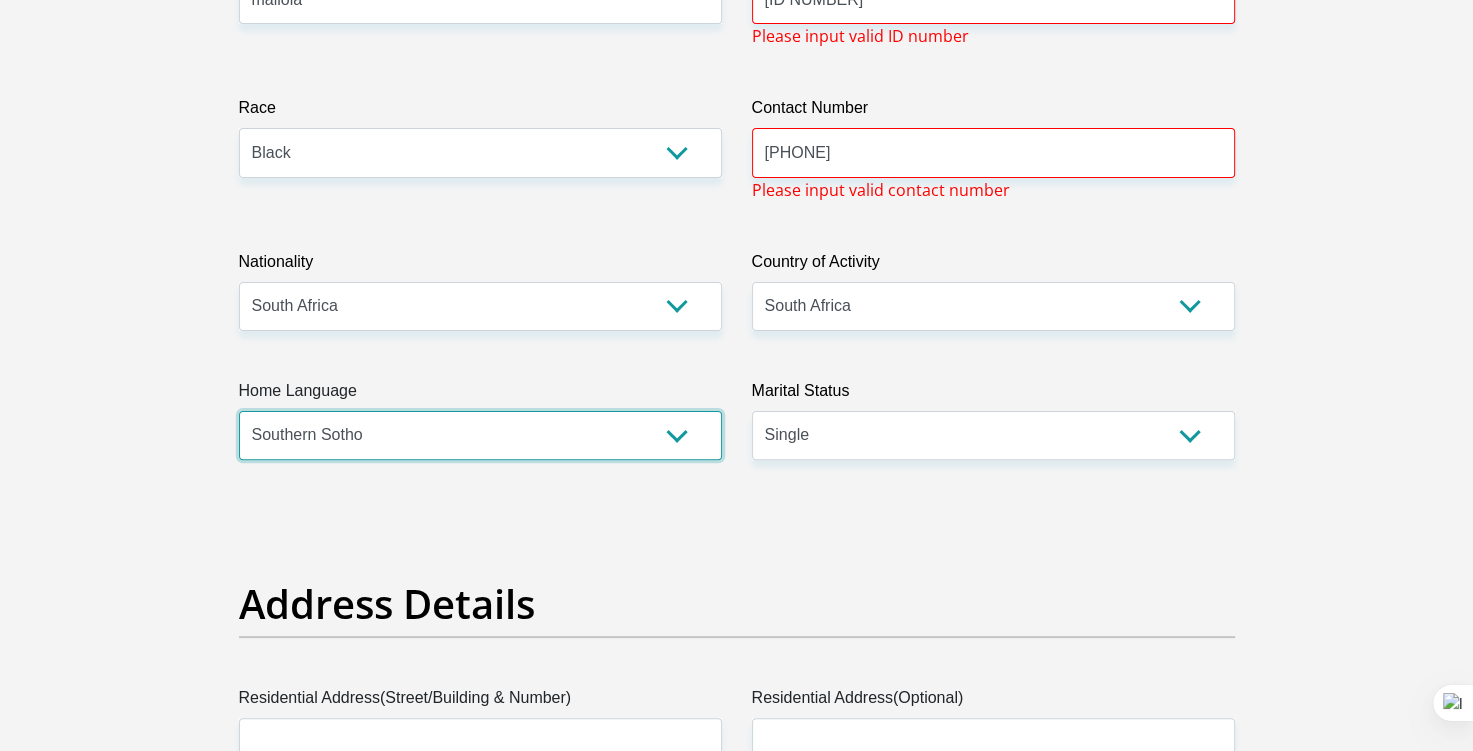 click on "Afrikaans
English
Sepedi
South Ndebele
Southern Sotho
Swati
Tsonga
Tswana
Venda
Xhosa
Zulu
Other" at bounding box center (480, 435) 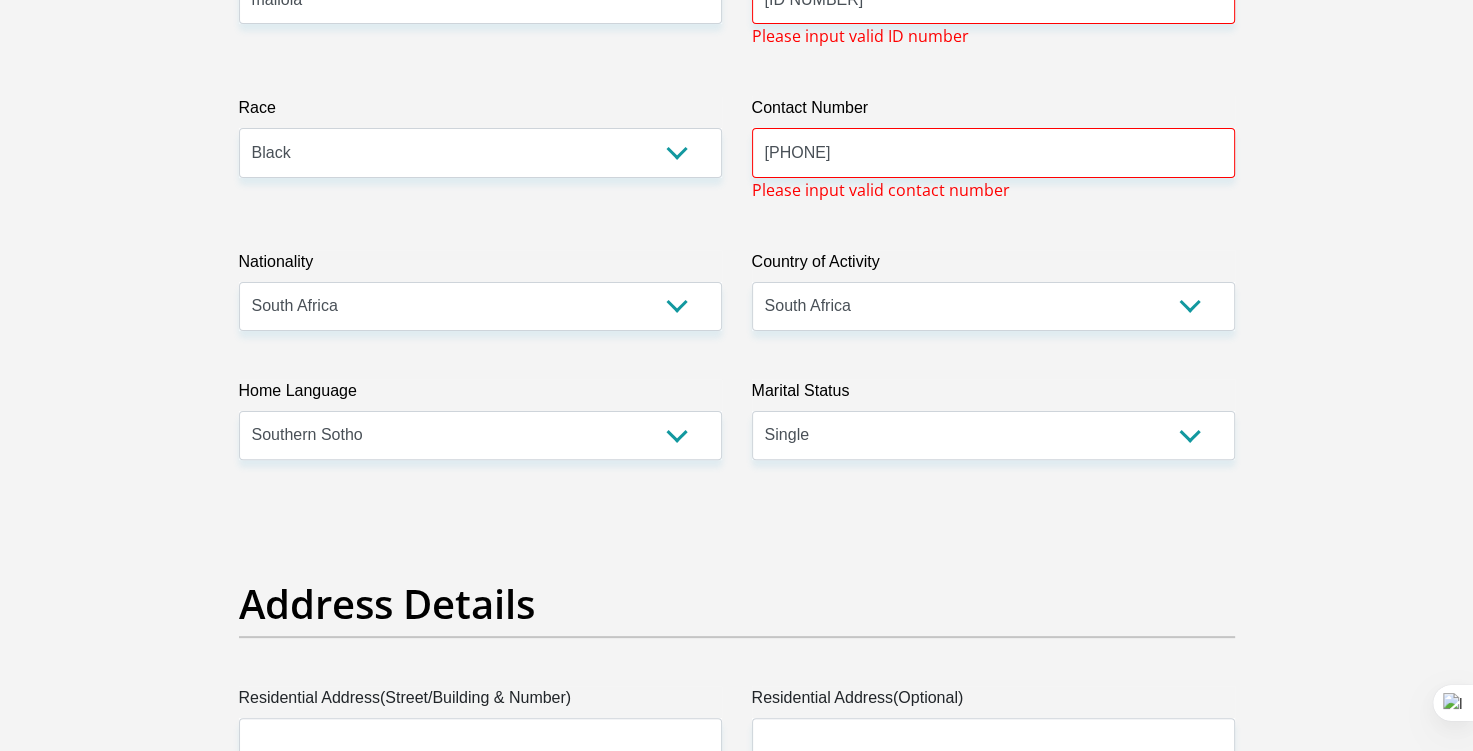 click on "Personal Details
Title
Mr
Ms
Mrs
Dr
Other
First Name
[FIRST]
Surname
[LAST]
ID Number
[ID NUMBER]
Please input valid ID number
Race
Black
Coloured
Indian
White
Other
Contact Number
[PHONE]
Please input valid contact number
Chad" at bounding box center (736, 3097) 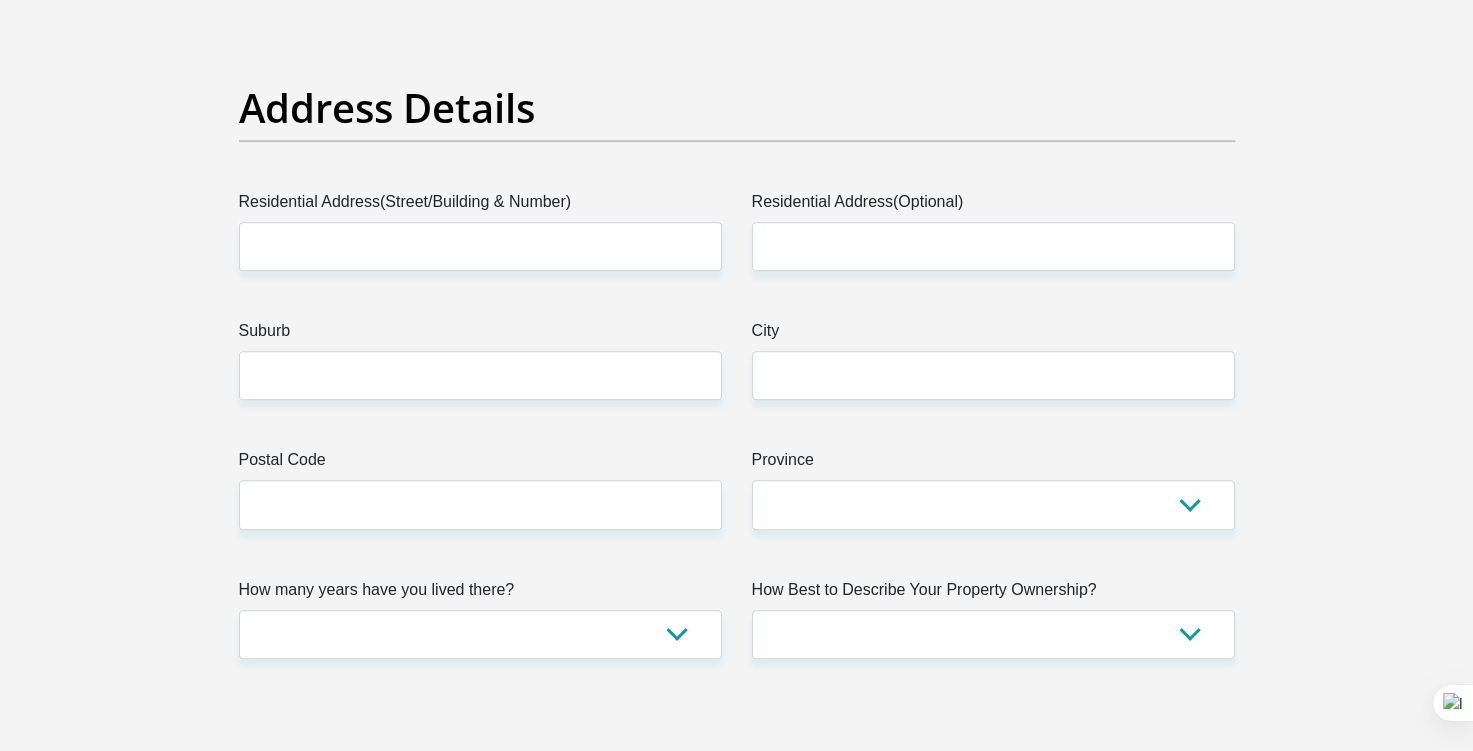 scroll, scrollTop: 1000, scrollLeft: 0, axis: vertical 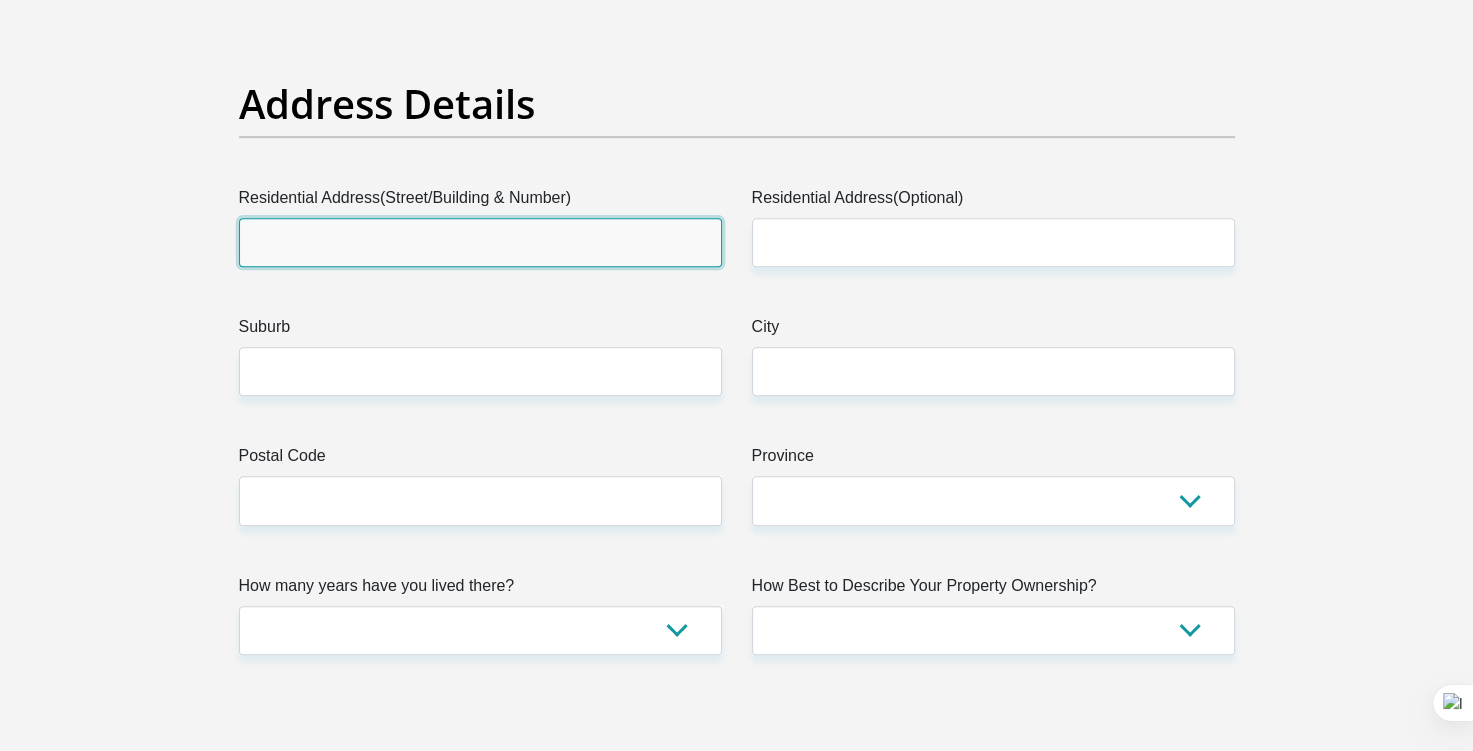 click on "Residential Address(Street/Building & Number)" at bounding box center [480, 242] 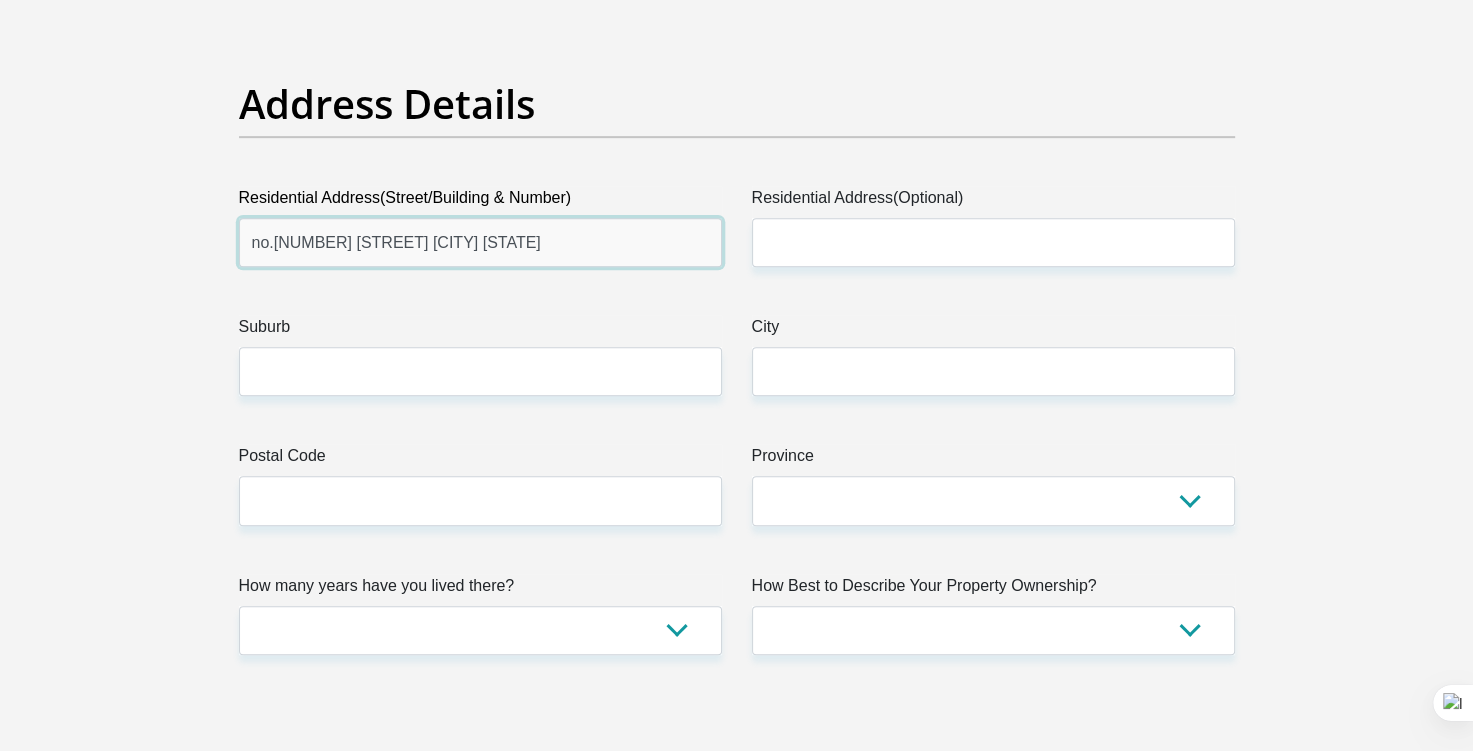 drag, startPoint x: 248, startPoint y: 241, endPoint x: 660, endPoint y: 216, distance: 412.7578 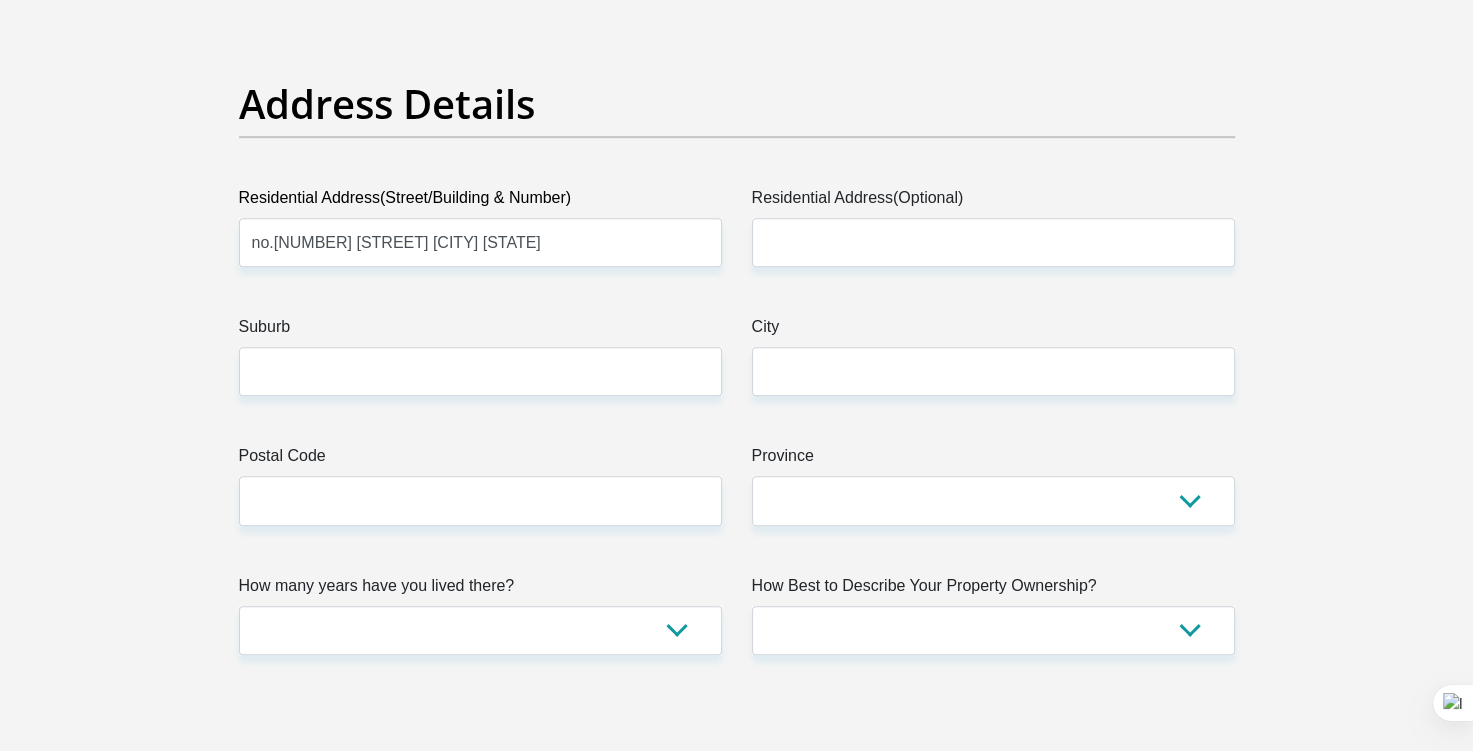drag, startPoint x: 506, startPoint y: 244, endPoint x: 551, endPoint y: 201, distance: 62.241467 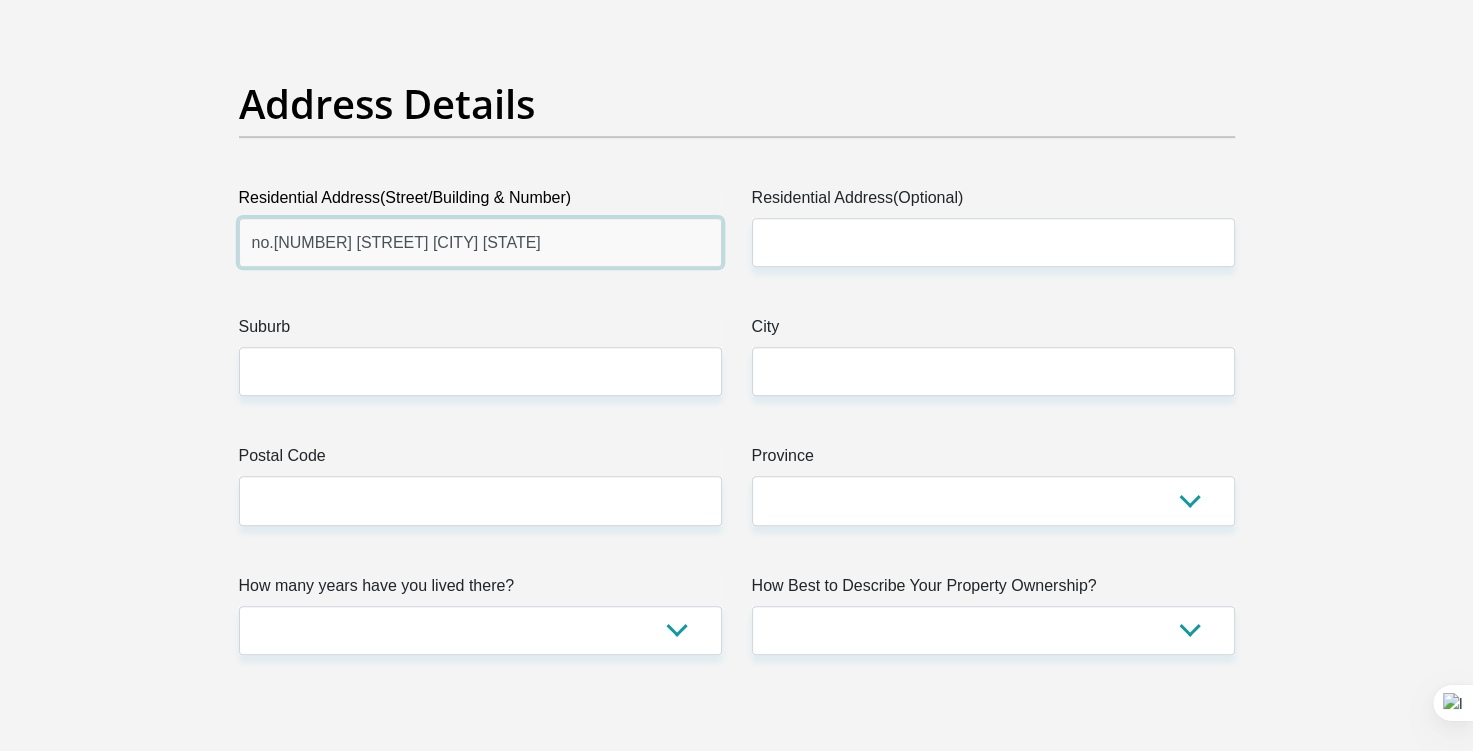 click on "no.[NUMBER] [STREET] [CITY] [STATE]" at bounding box center [480, 242] 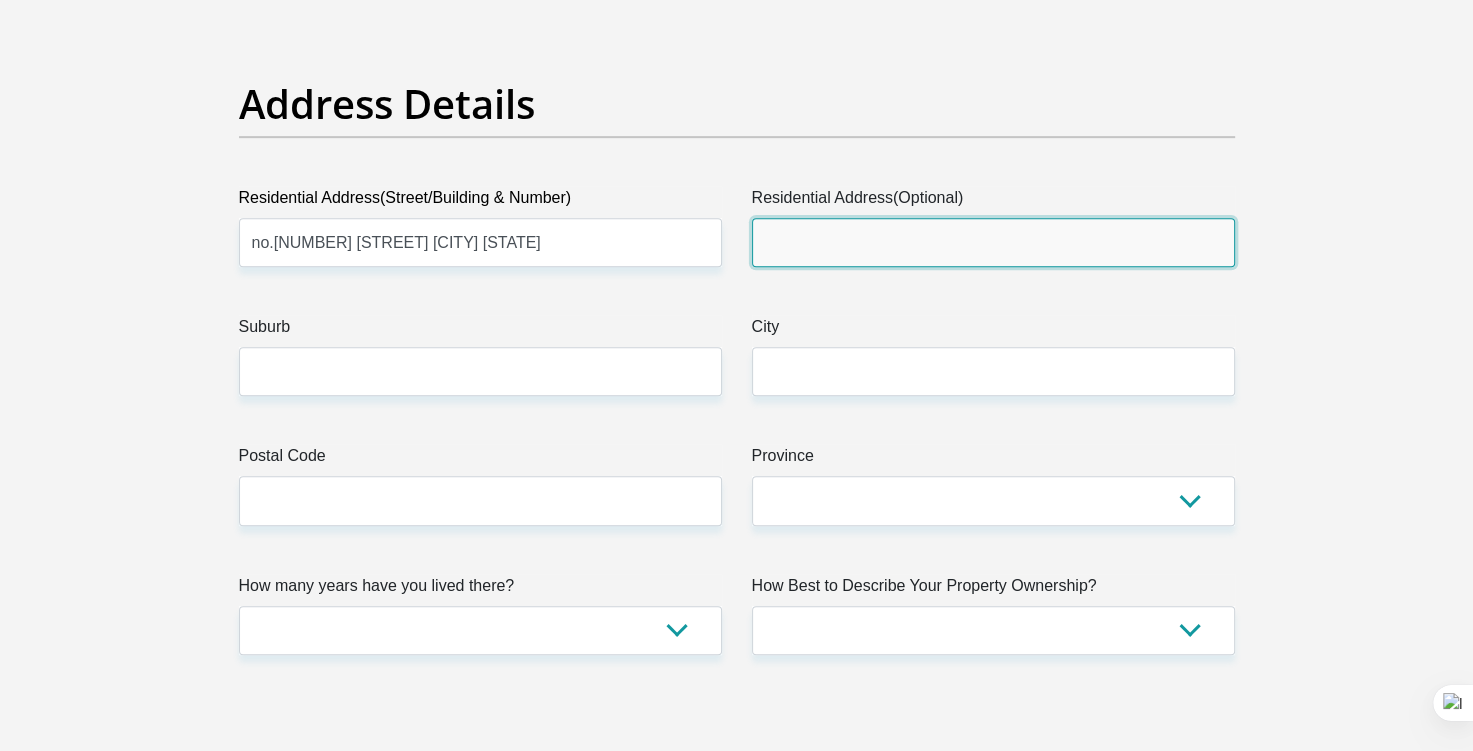 paste on "no.[NUMBER] [STREET] [CITY] [STATE]" 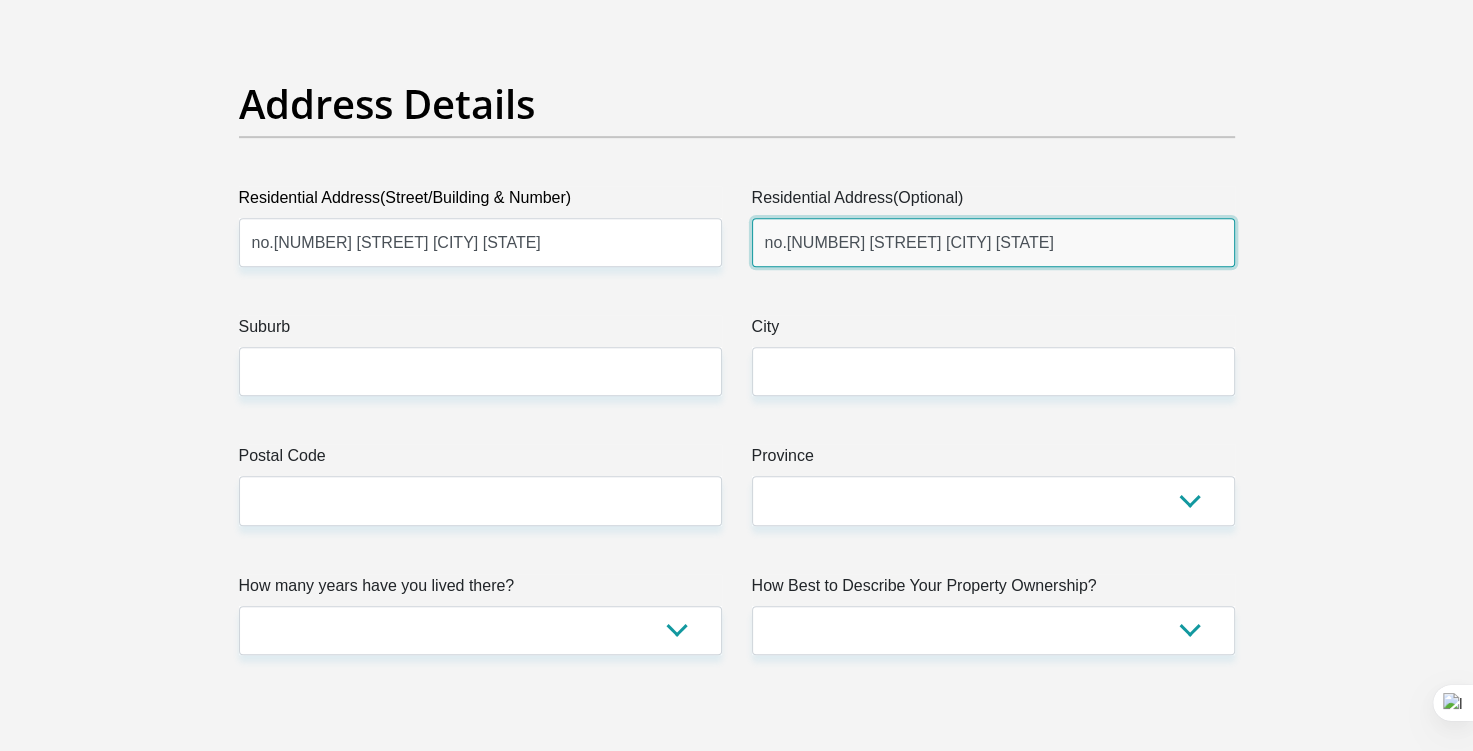 type on "no.[NUMBER] [STREET] [CITY] [STATE]" 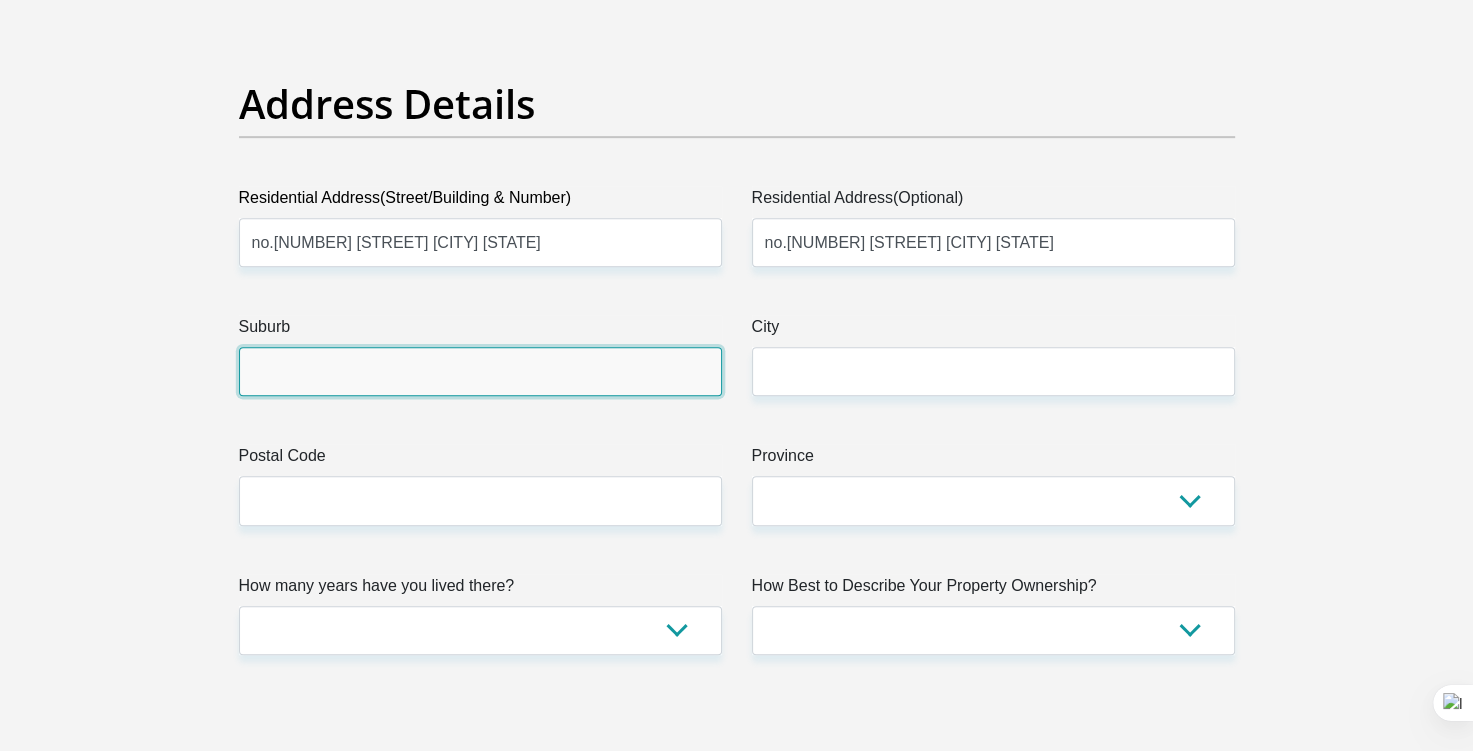 click on "Suburb" at bounding box center (480, 371) 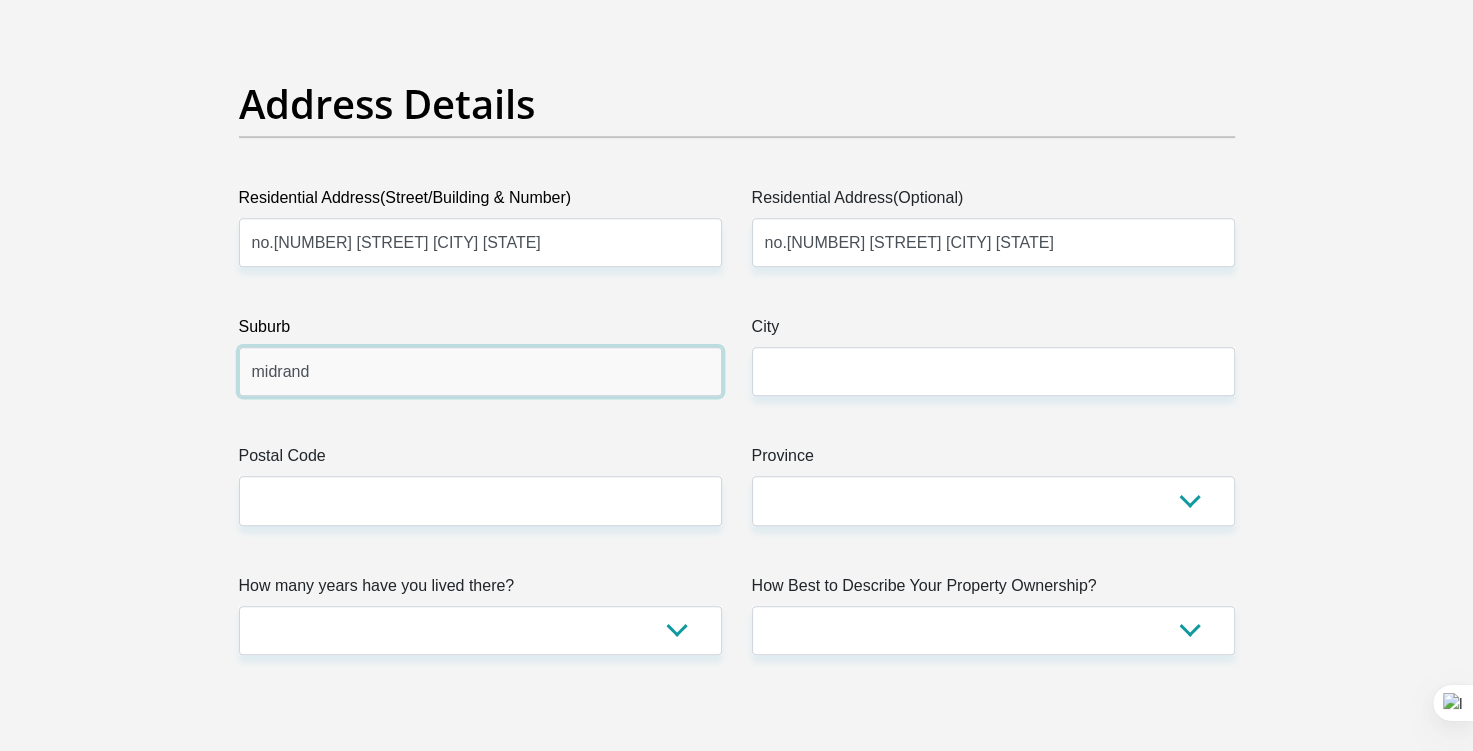 type on "midrand" 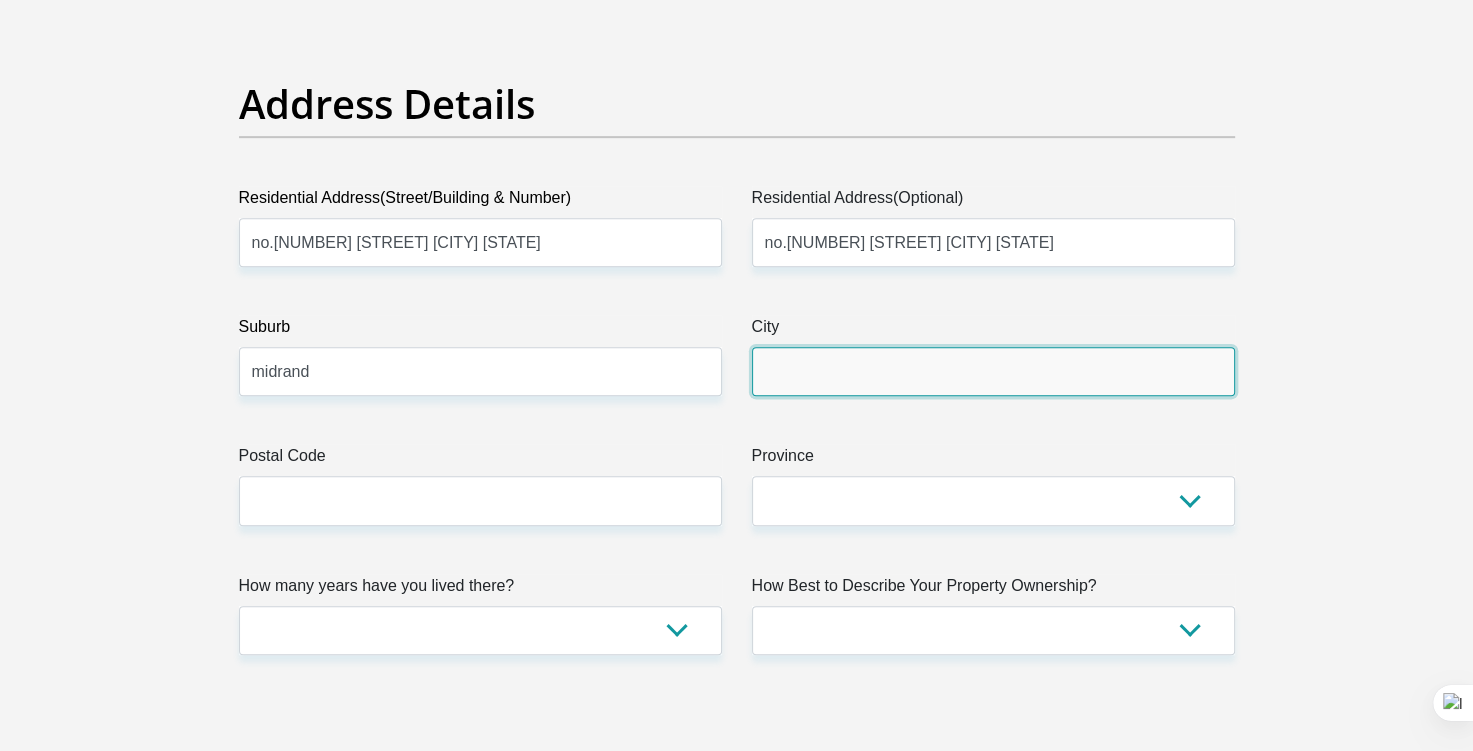 click on "City" at bounding box center (993, 371) 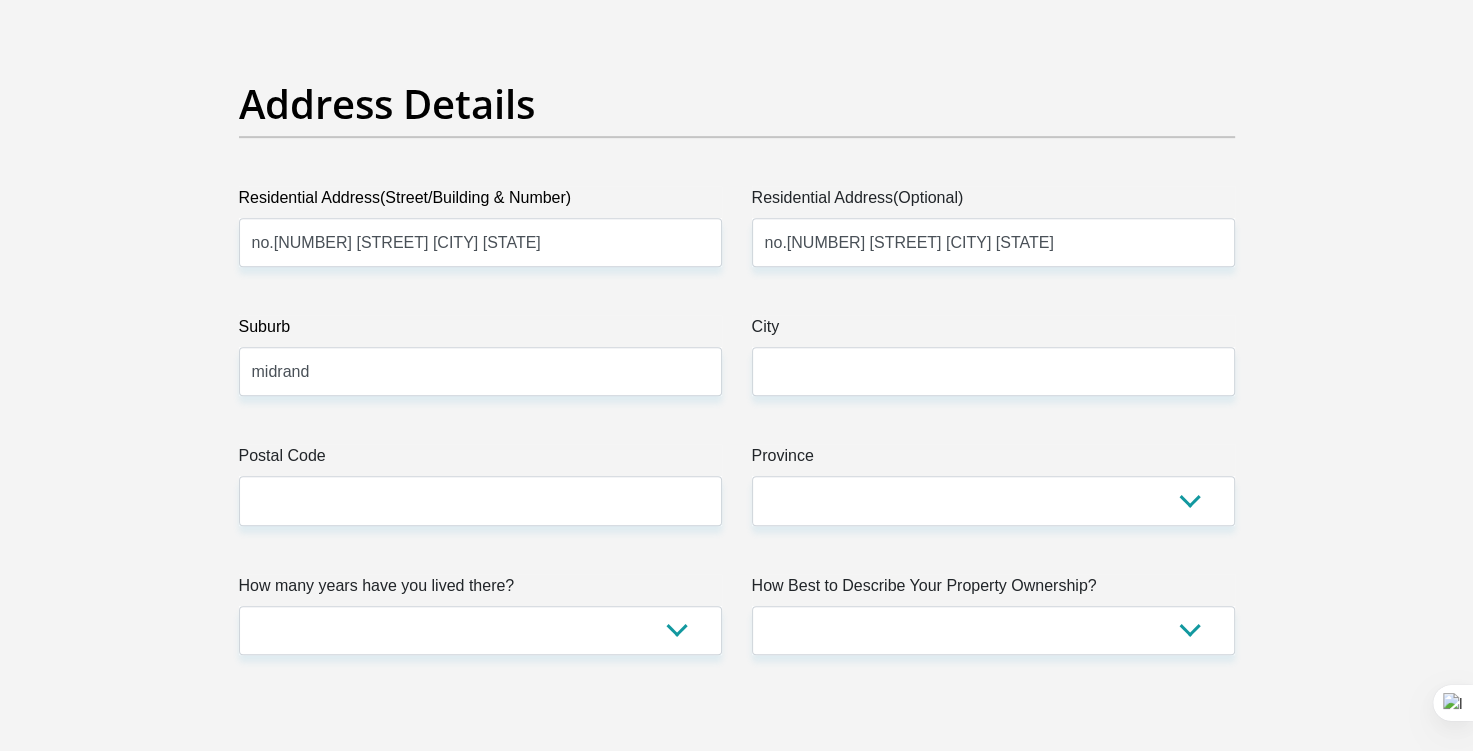 click on "Title
Mr
Ms
Mrs
Dr
Other
First Name
[FIRST]
Surname
[LAST]
ID Number
[ID NUMBER]
Please input valid ID number
Race
Black
Coloured
Indian
White
Other
Contact Number
[PHONE]
Please input valid contact number
Nationality
South Africa
Afghanistan
Aland Islands  Albania  Algeria" at bounding box center (737, 2591) 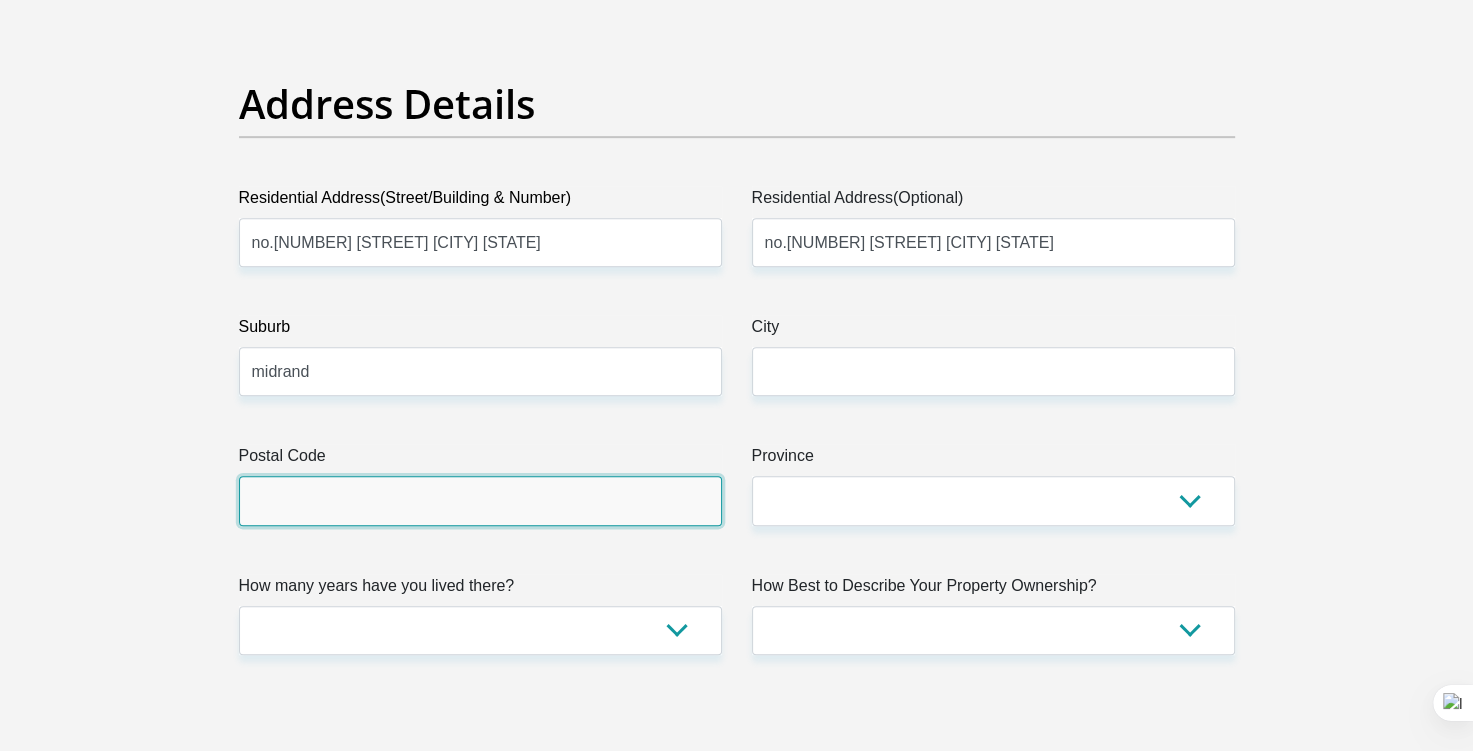 click on "Postal Code" at bounding box center (480, 500) 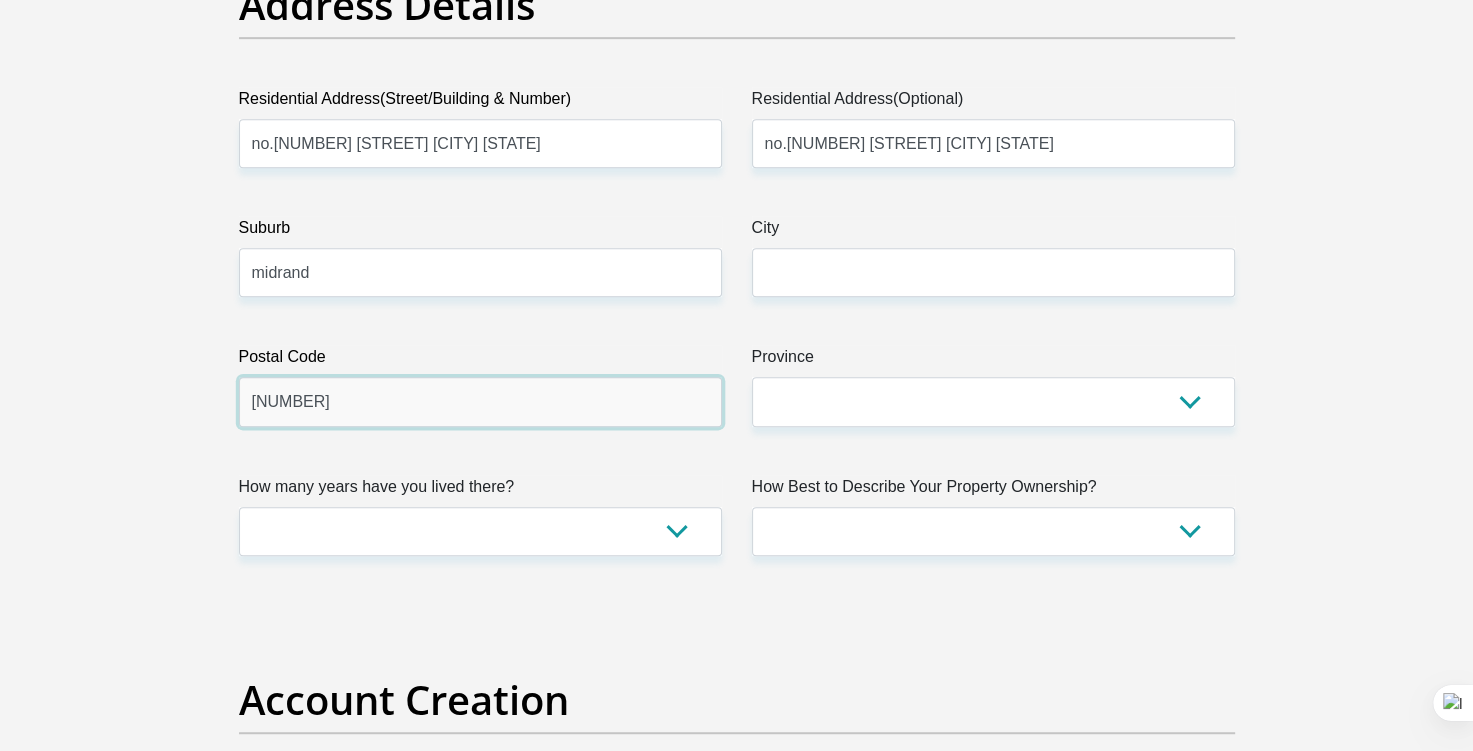 scroll, scrollTop: 1100, scrollLeft: 0, axis: vertical 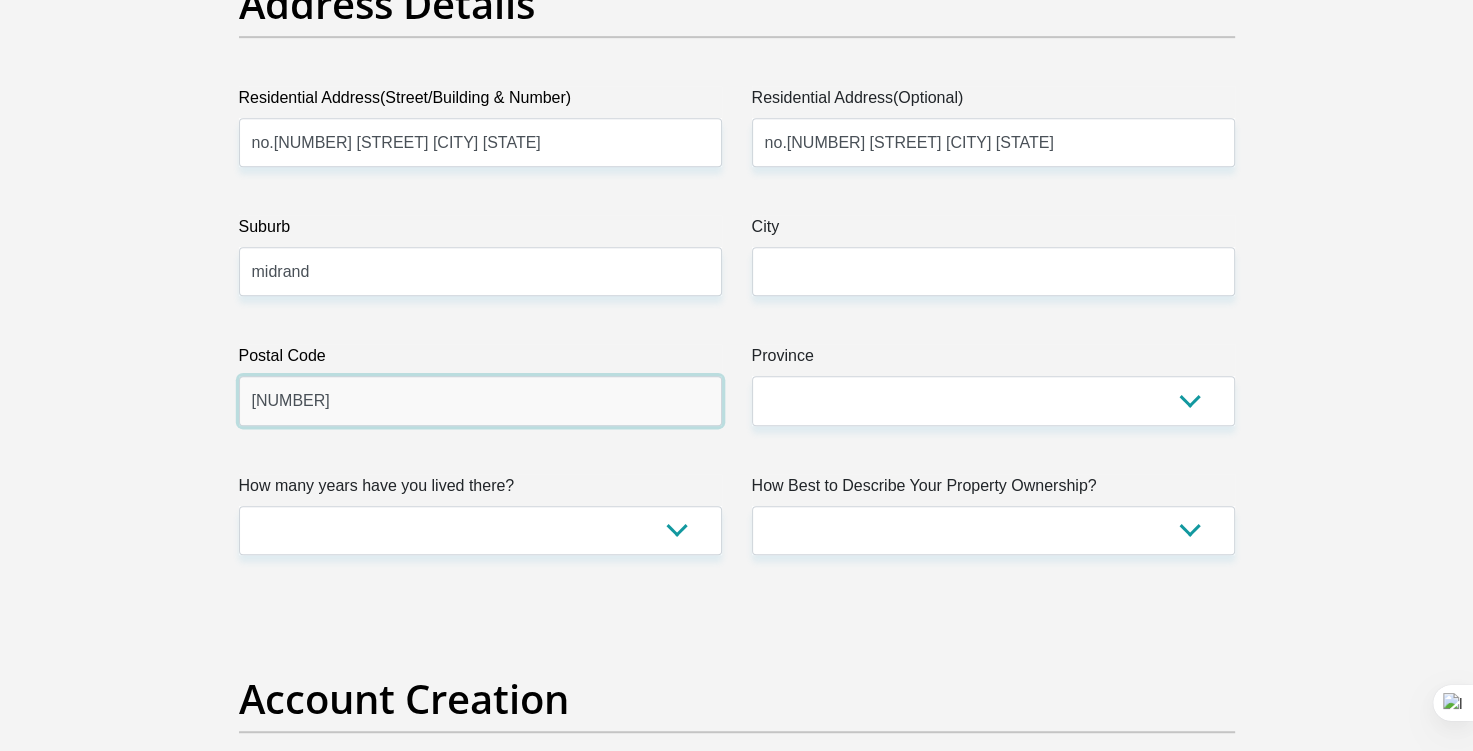 type on "[NUMBER]" 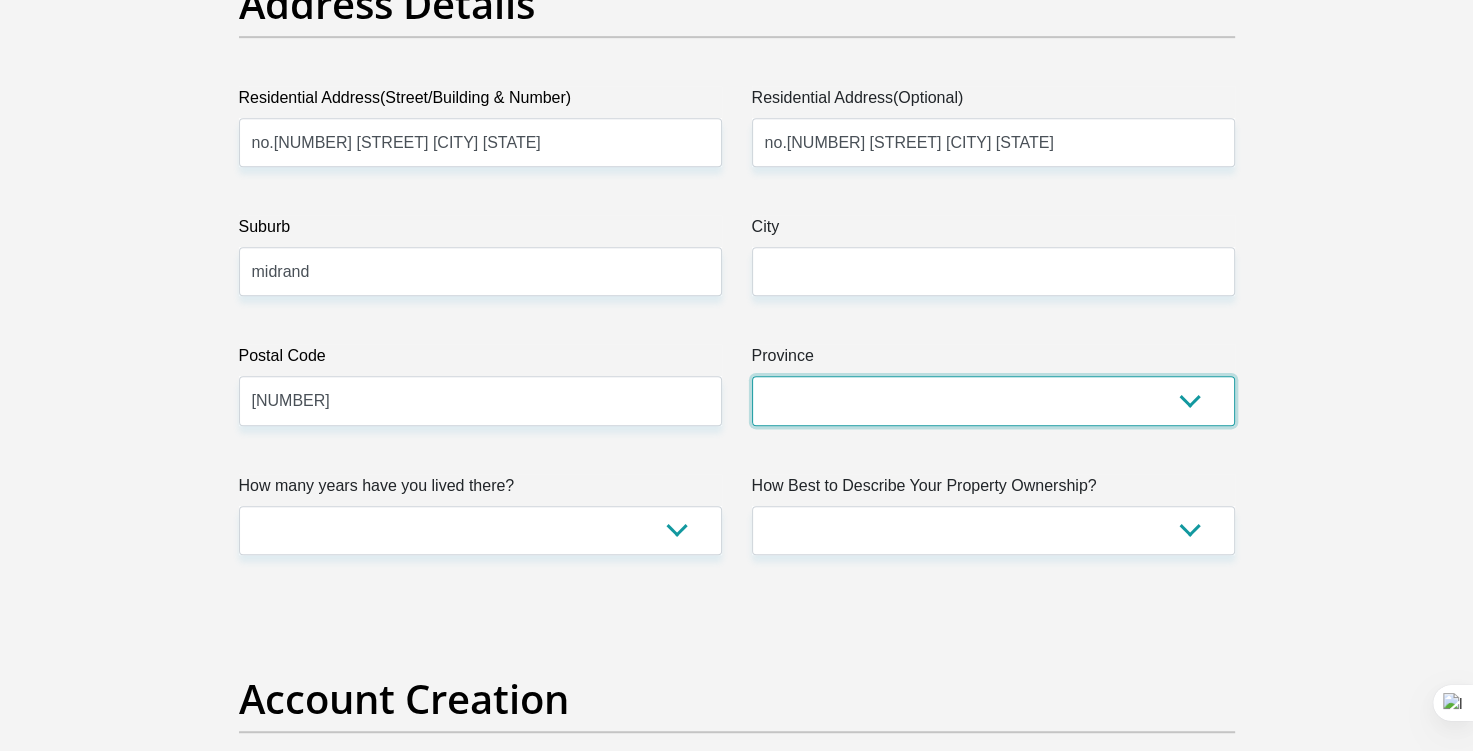 click on "Eastern Cape
Free State
Gauteng
KwaZulu-Natal
Limpopo
Mpumalanga
Northern Cape
North West
Western Cape" at bounding box center (993, 400) 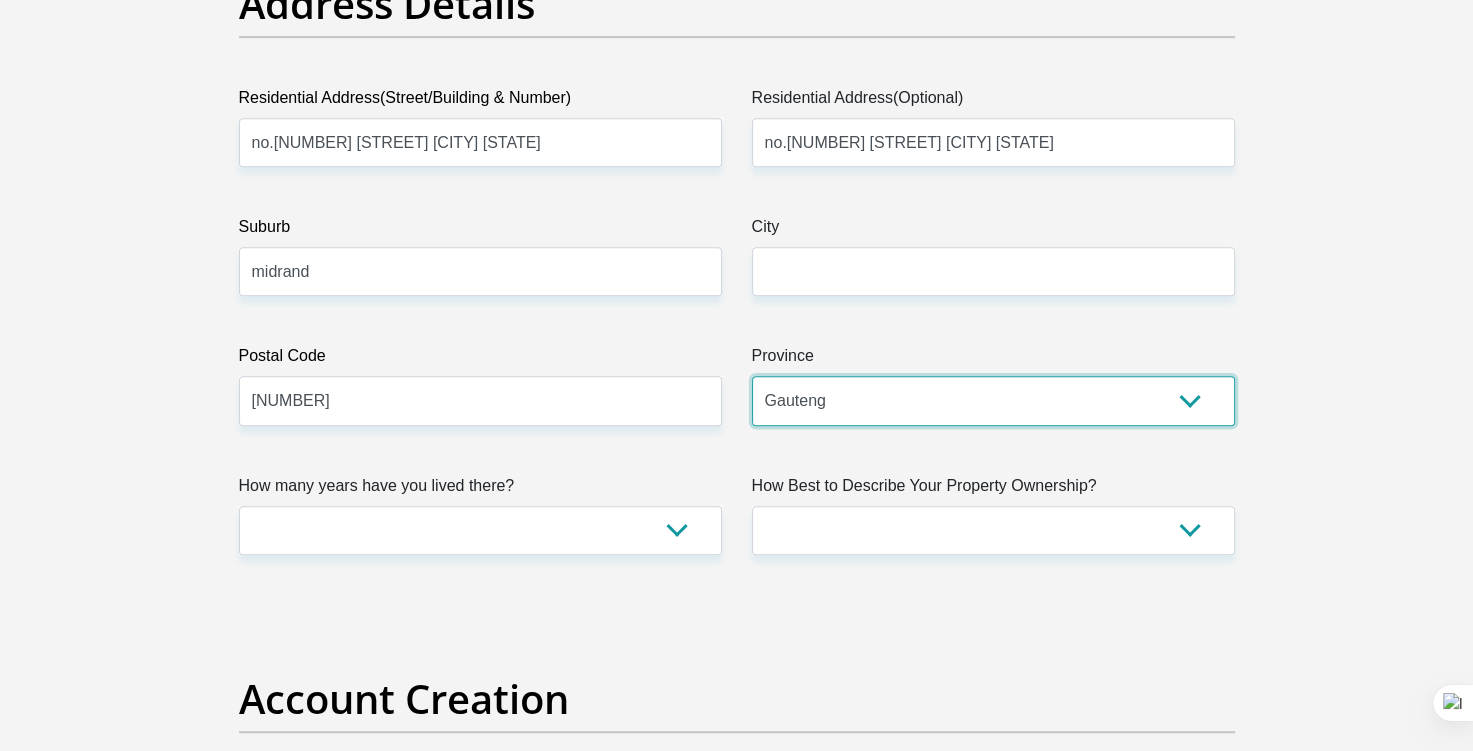 click on "Eastern Cape
Free State
Gauteng
KwaZulu-Natal
Limpopo
Mpumalanga
Northern Cape
North West
Western Cape" at bounding box center (993, 400) 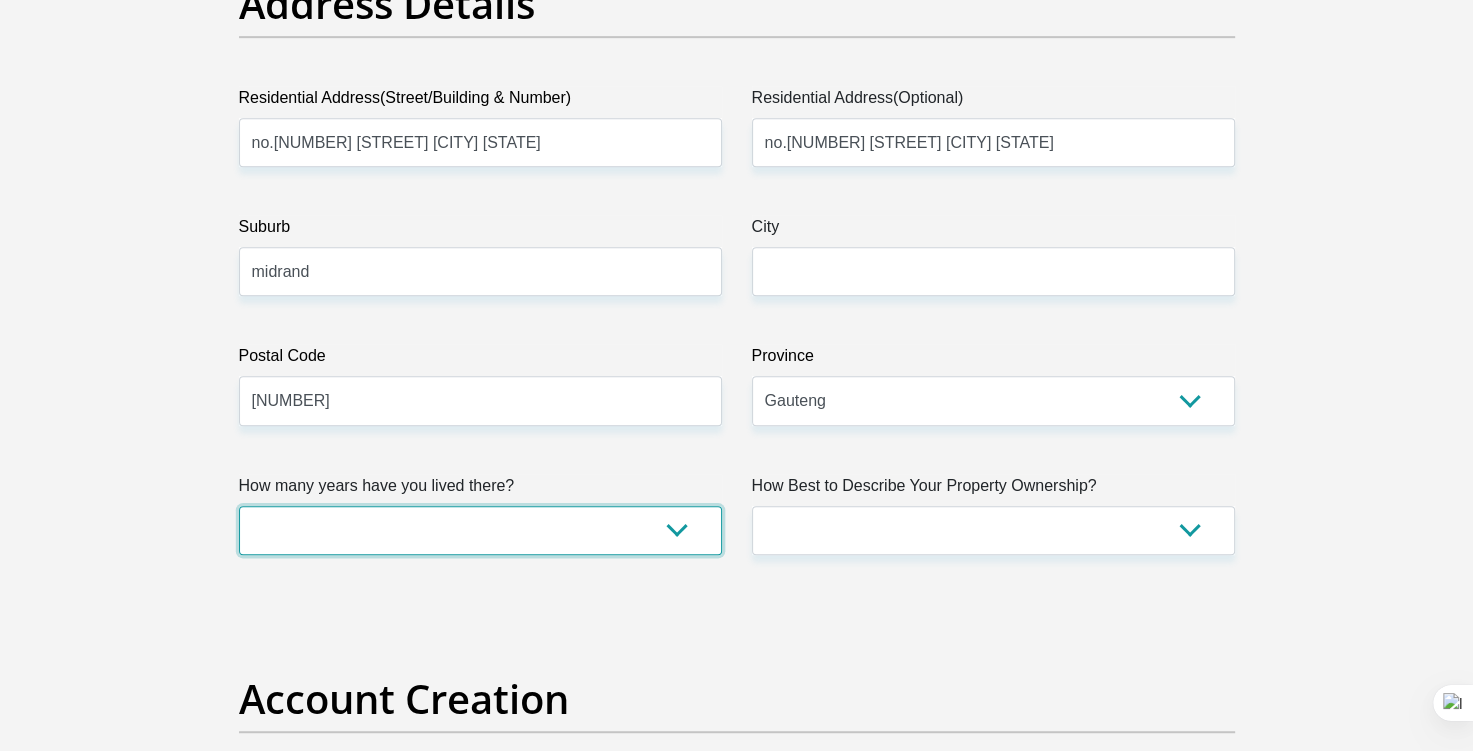 click on "less than 1 year
1-3 years
3-5 years
5+ years" at bounding box center (480, 530) 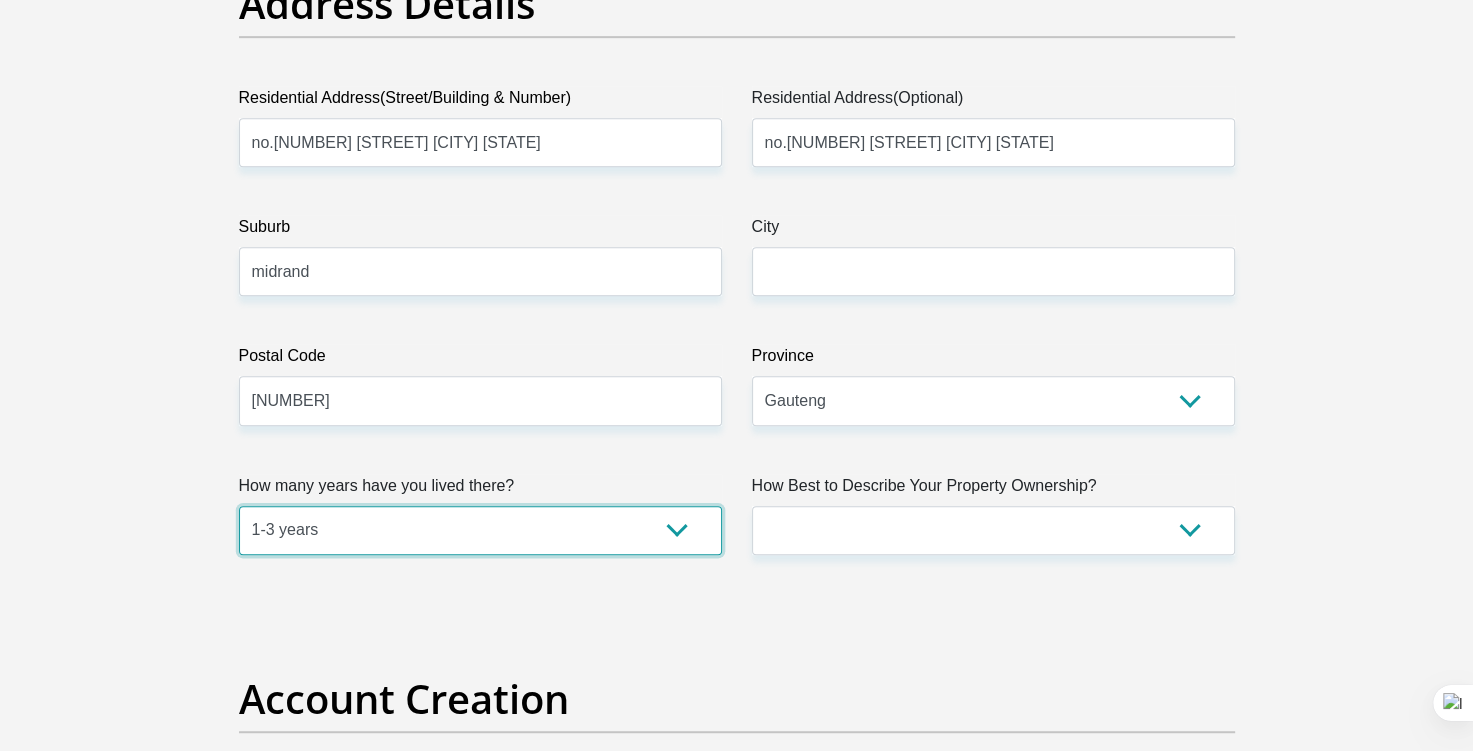click on "less than 1 year
1-3 years
3-5 years
5+ years" at bounding box center [480, 530] 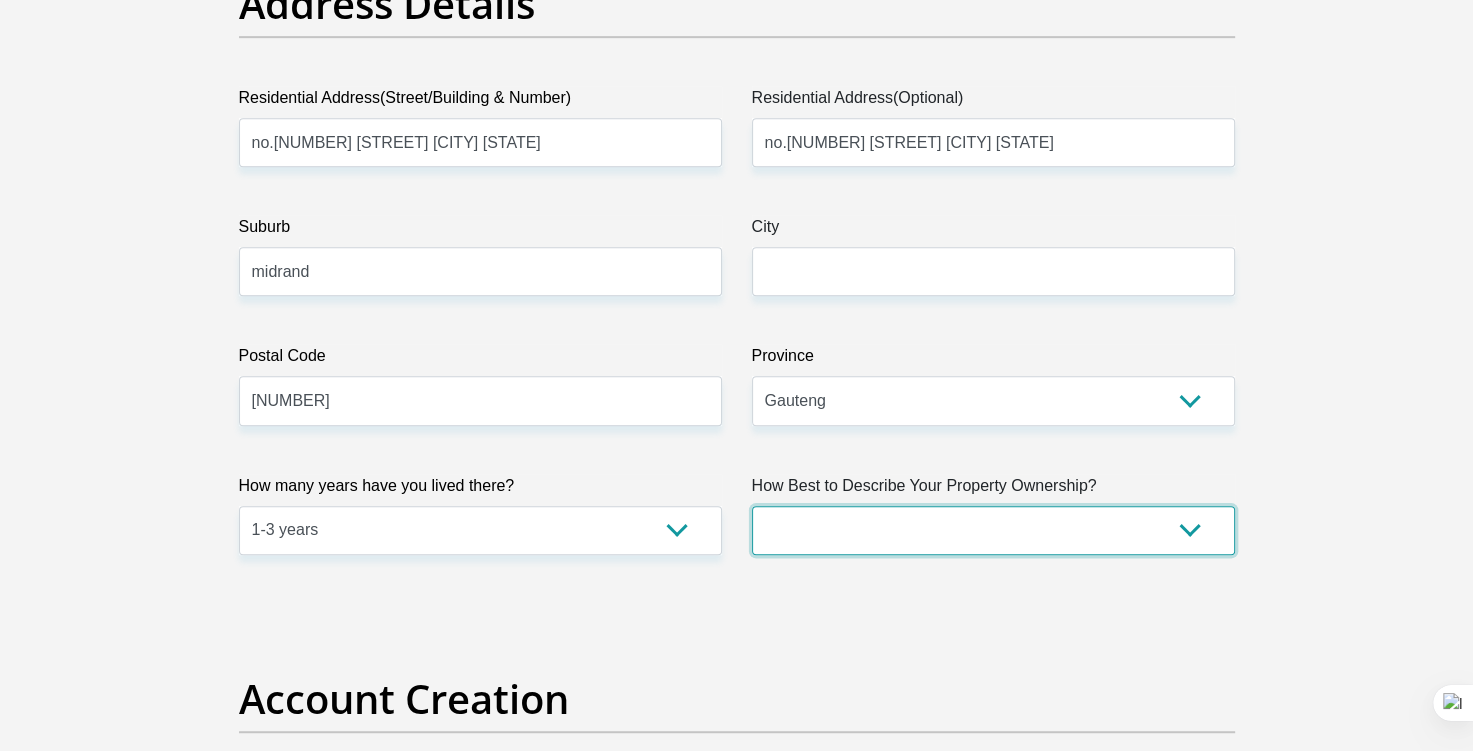 click on "Owned
Rented
Family Owned
Company Dwelling" at bounding box center (993, 530) 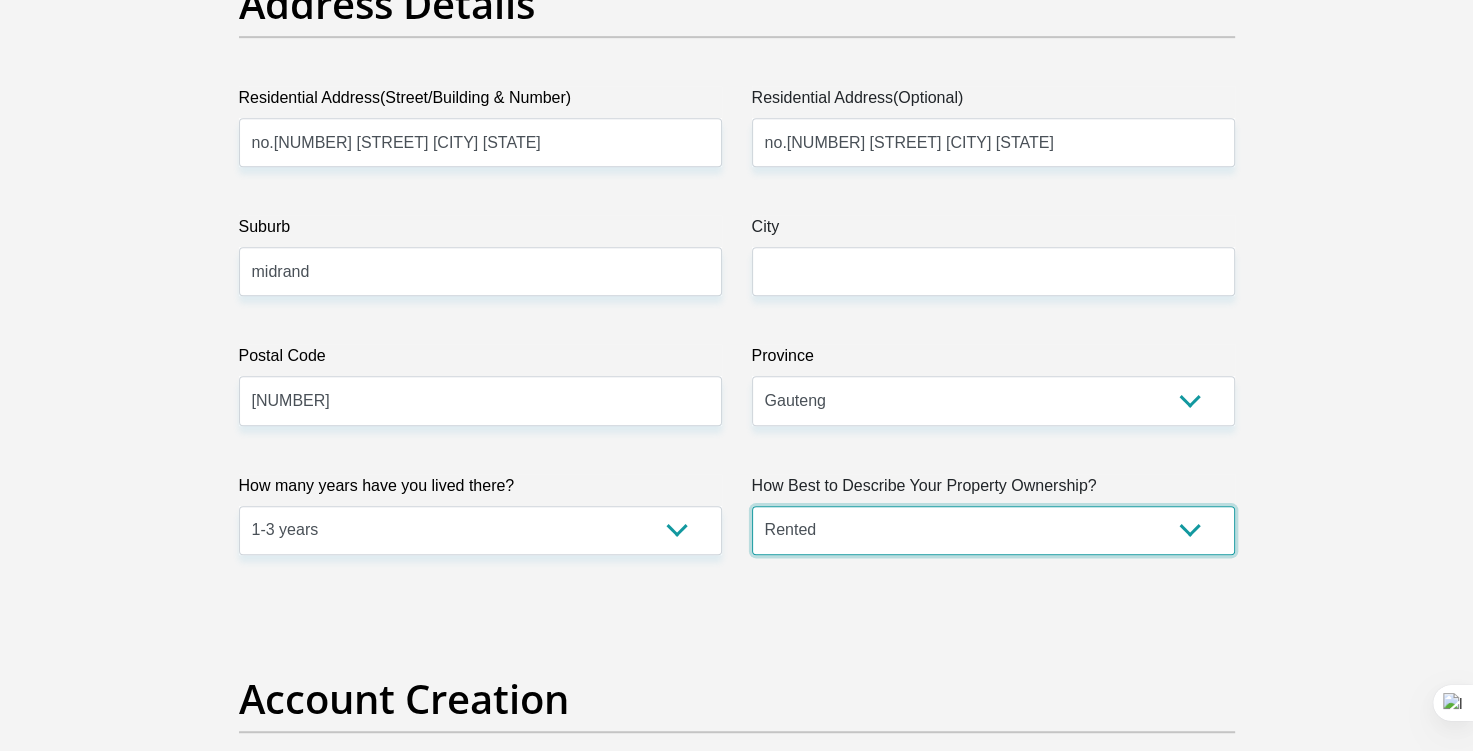 click on "Owned
Rented
Family Owned
Company Dwelling" at bounding box center (993, 530) 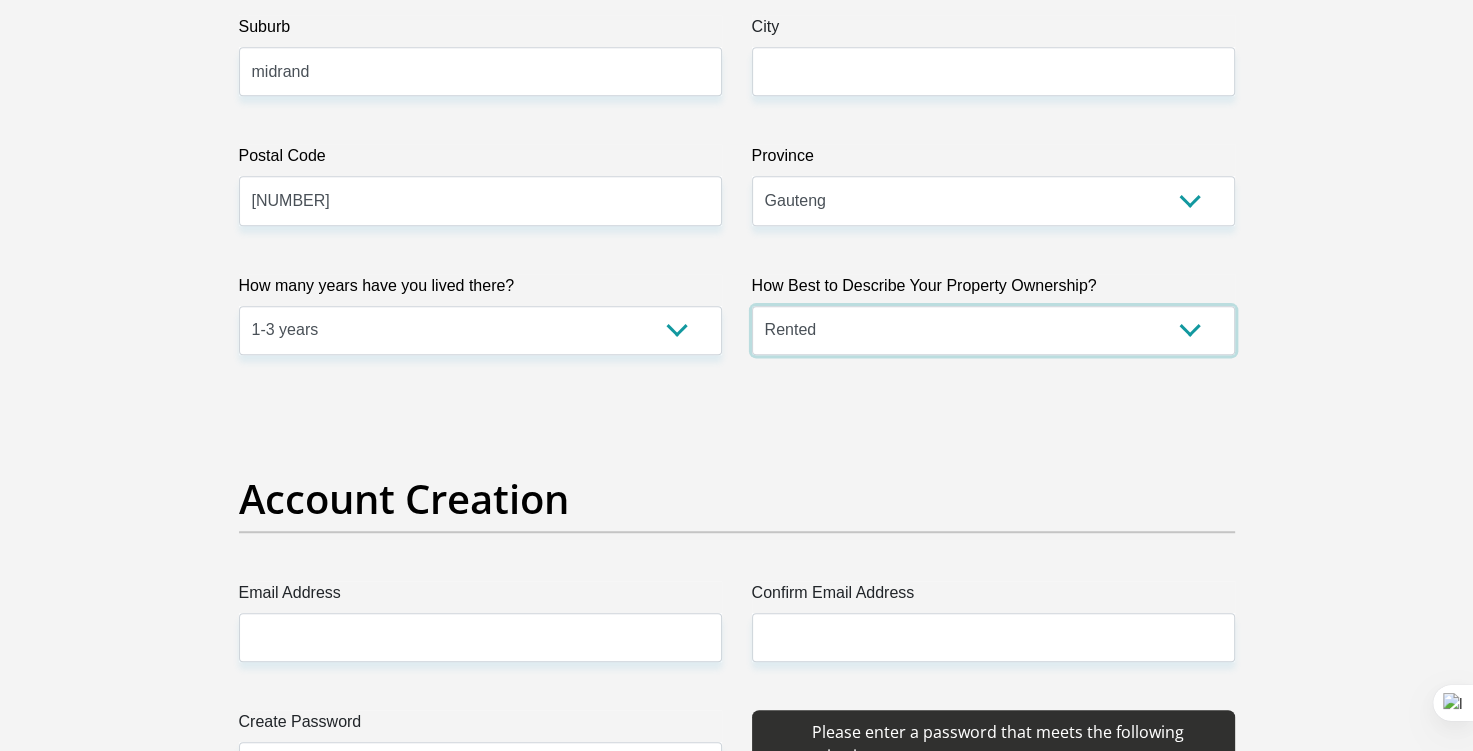scroll, scrollTop: 1600, scrollLeft: 0, axis: vertical 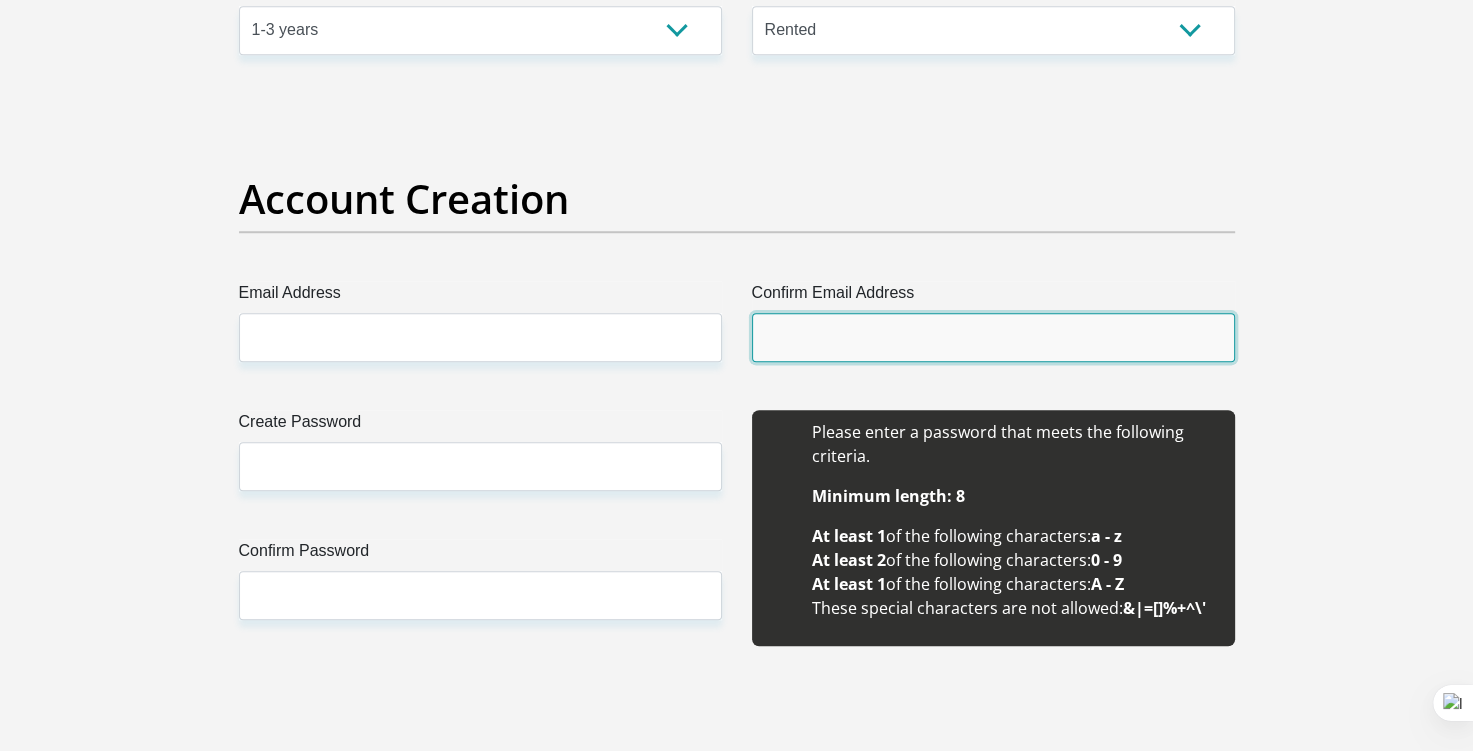 click on "Confirm Email Address" at bounding box center (993, 337) 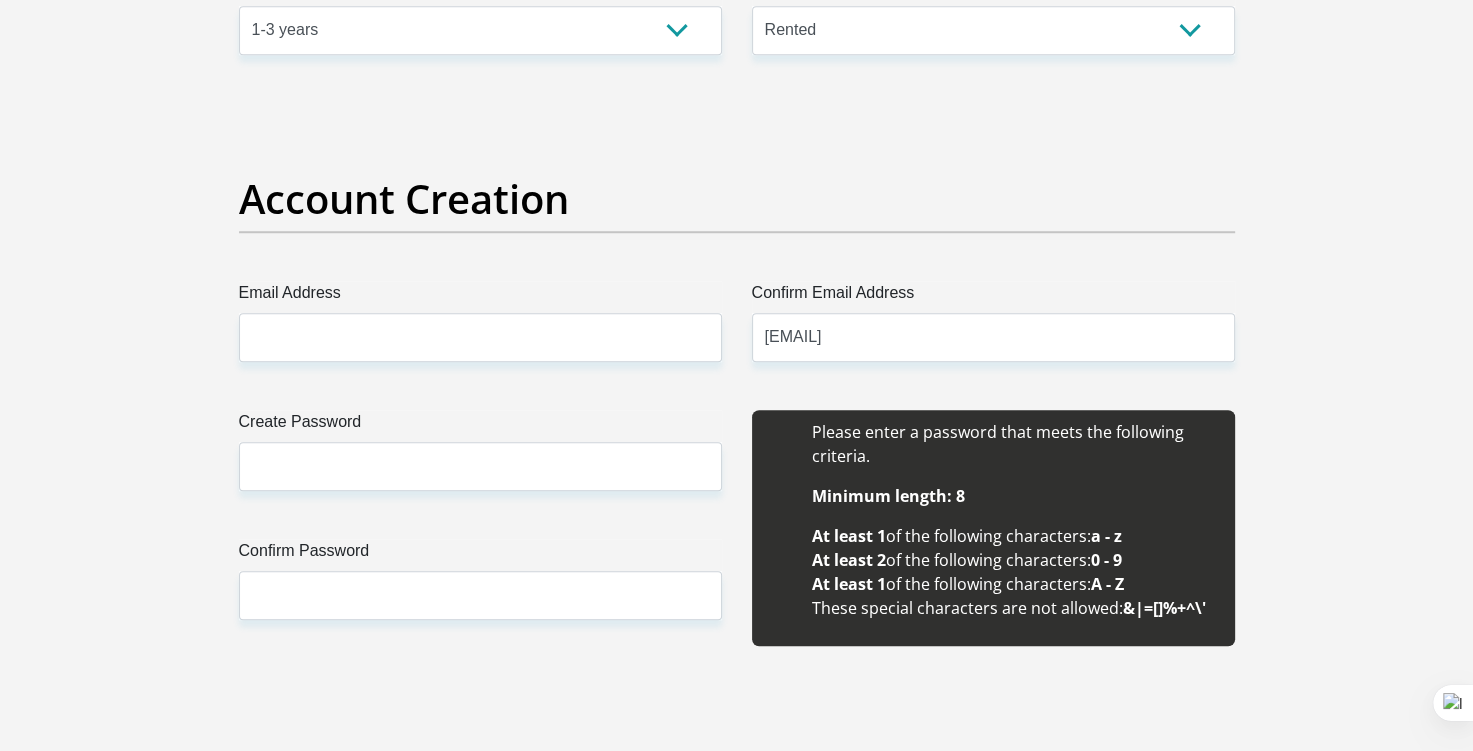 type on "city deep" 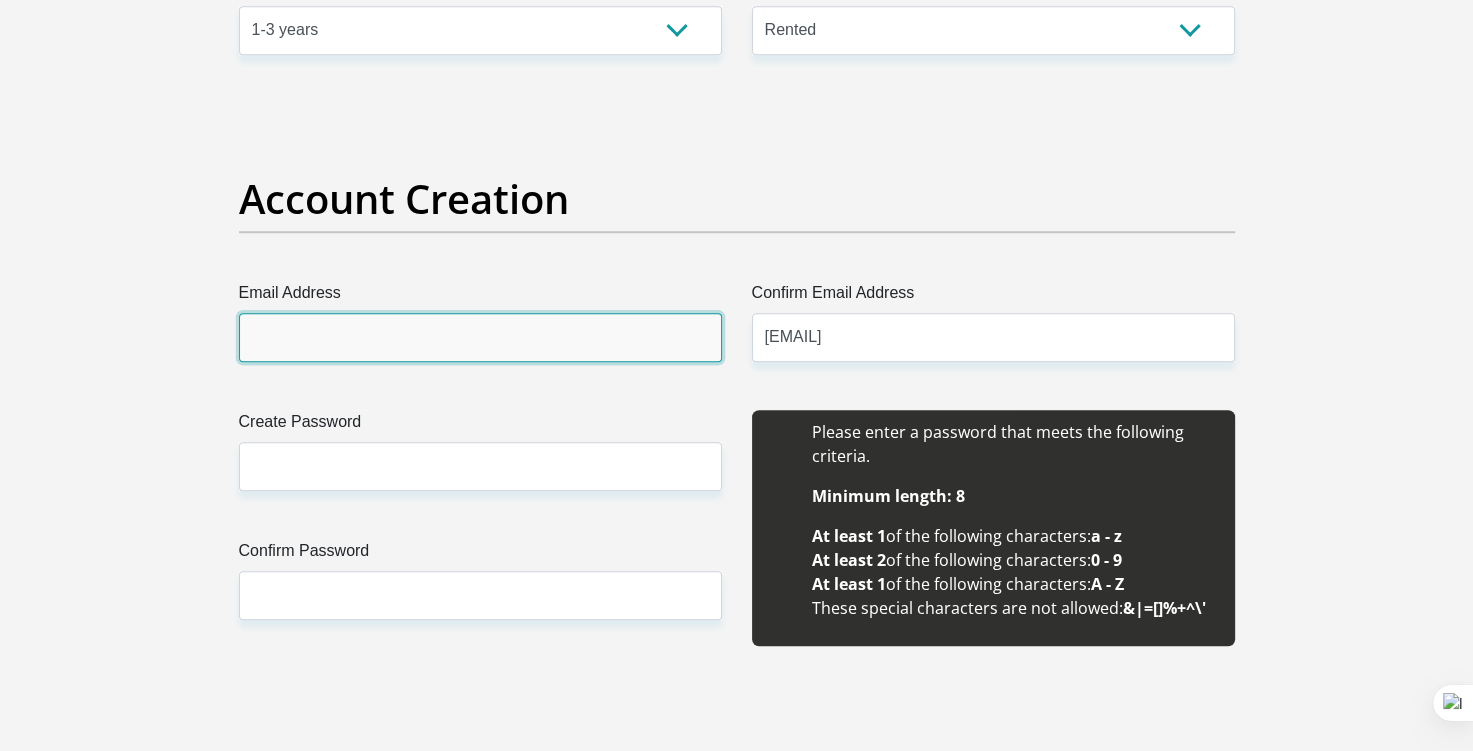 type on "[EMAIL]" 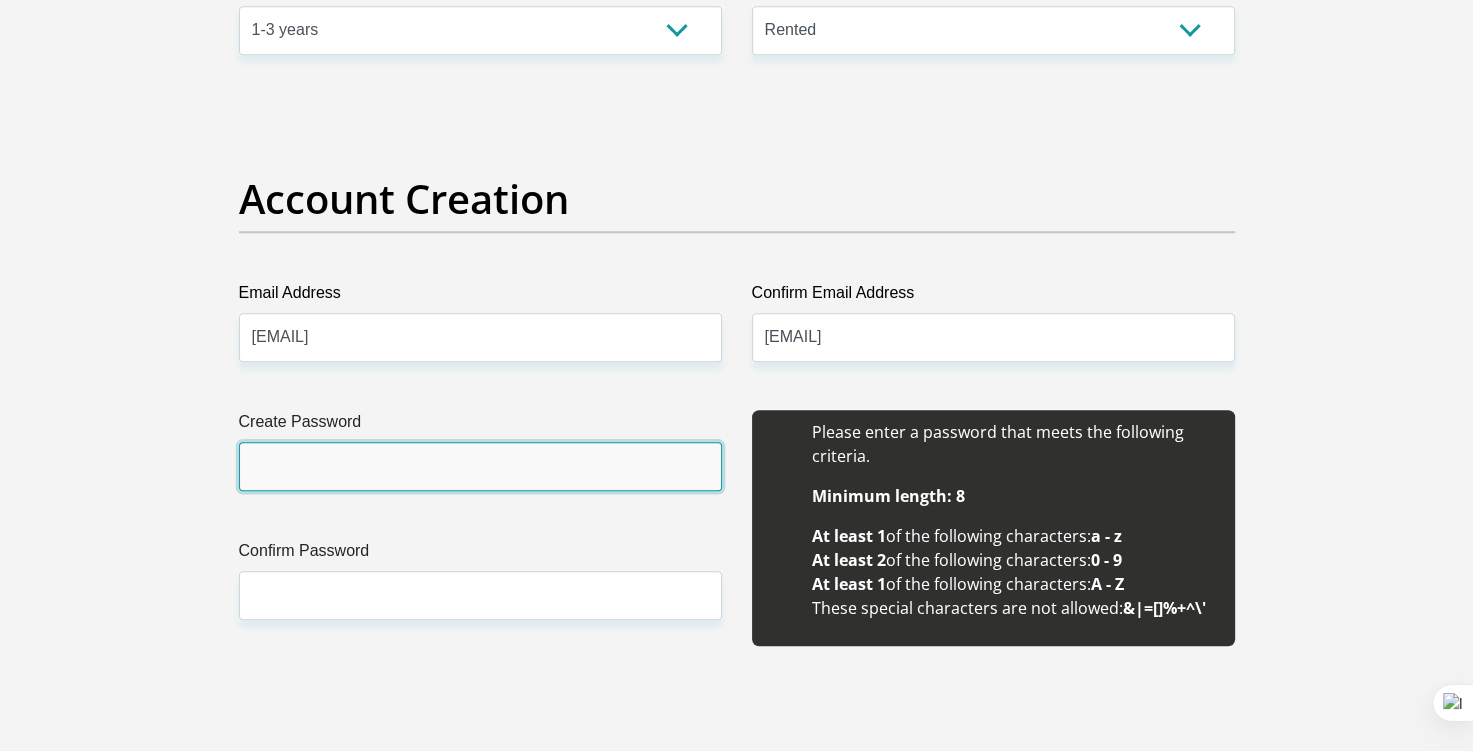 click on "Create Password" at bounding box center (480, 466) 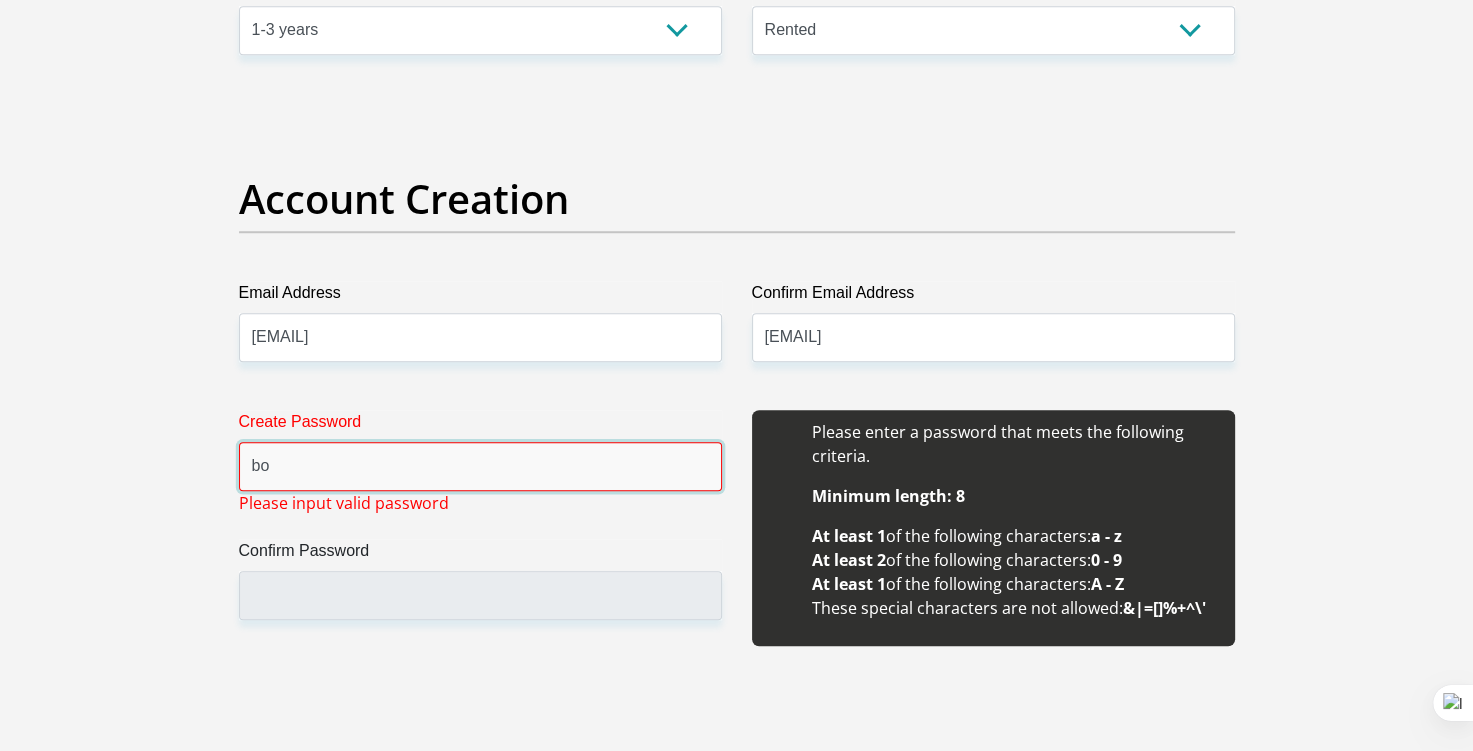 type on "b" 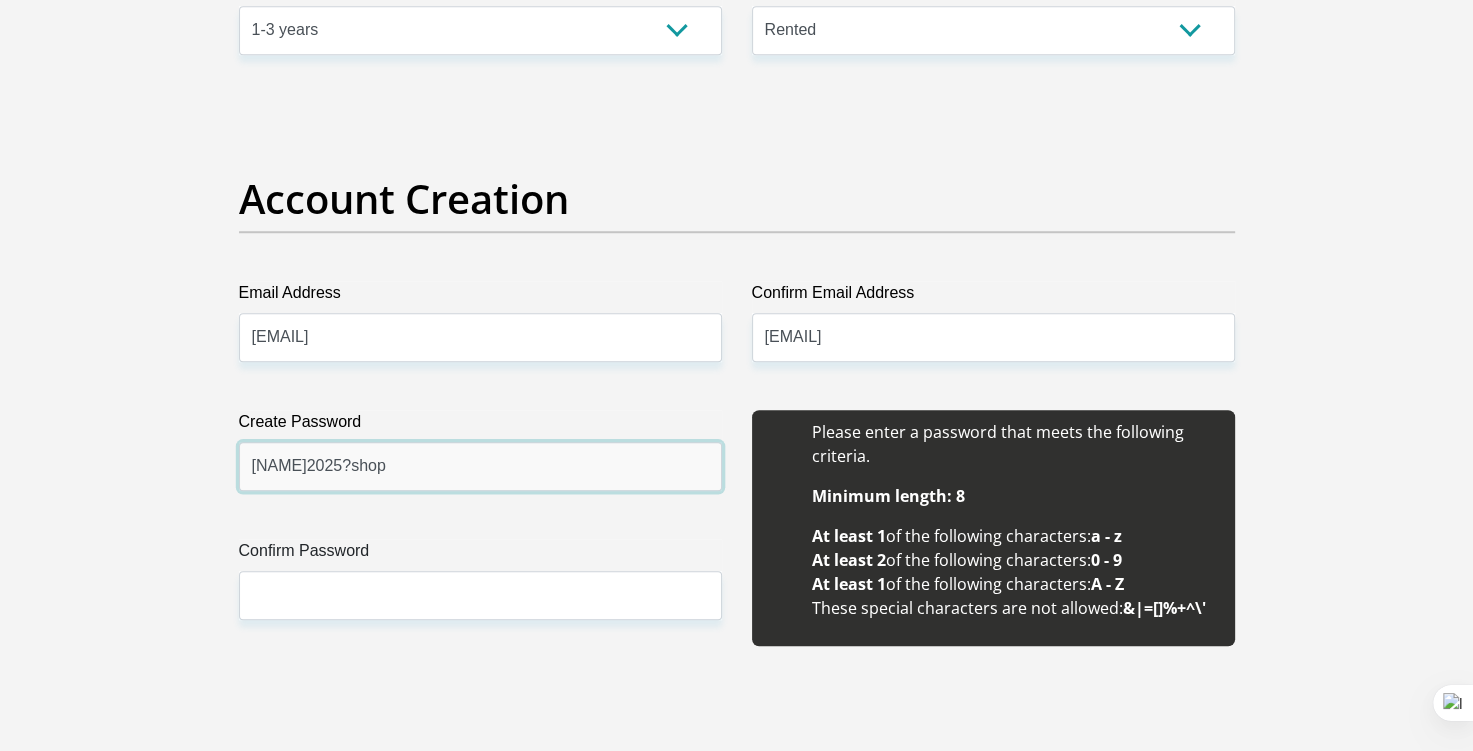 type on "[NAME]2025?shop" 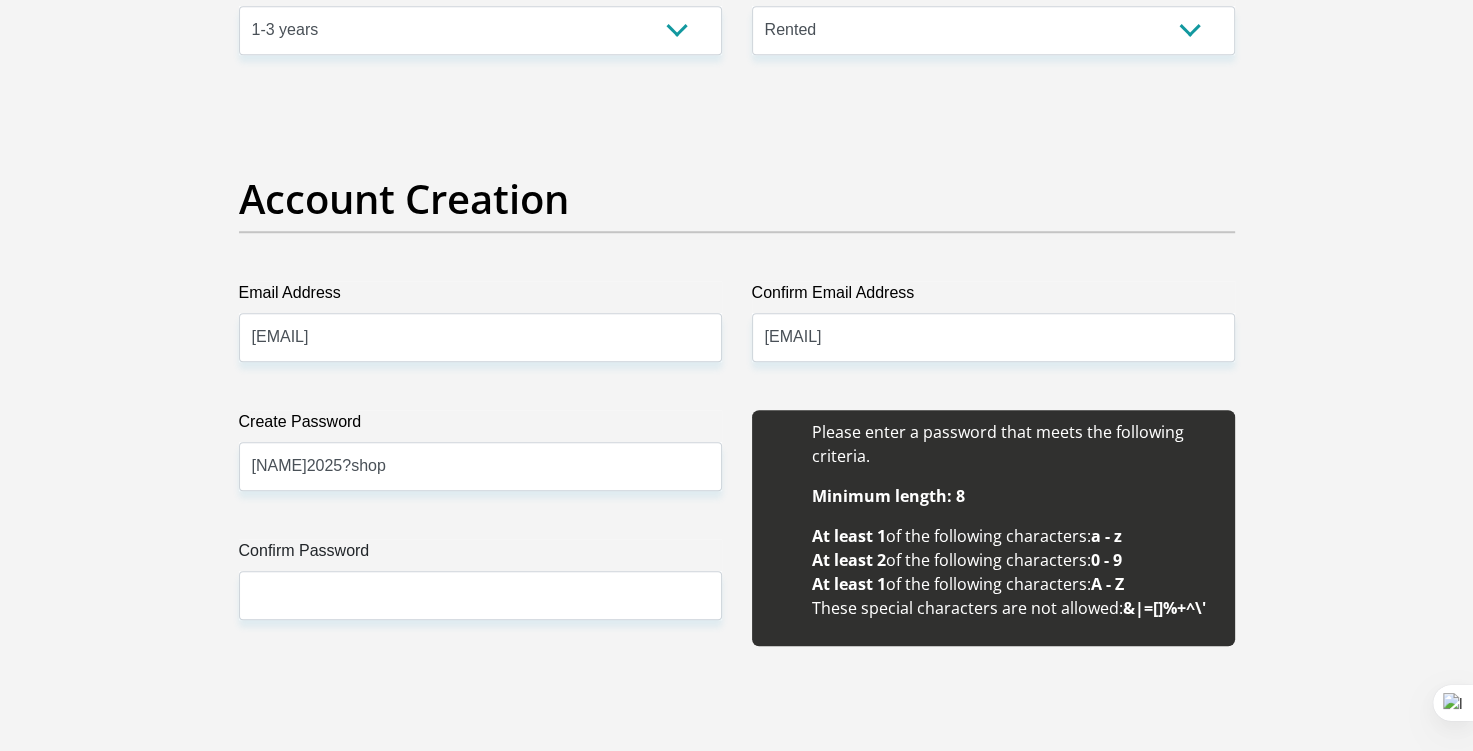 click on "Personal Details
Title
Mr
Ms
Mrs
Dr
Other
First Name
[FIRST]
Surname
[LAST]
ID Number
[ID NUMBER]
Please input valid ID number
Race
Black
Coloured
Indian
White
Other
Contact Number
[PHONE]
Please input valid contact number
Chad" at bounding box center [736, 1997] 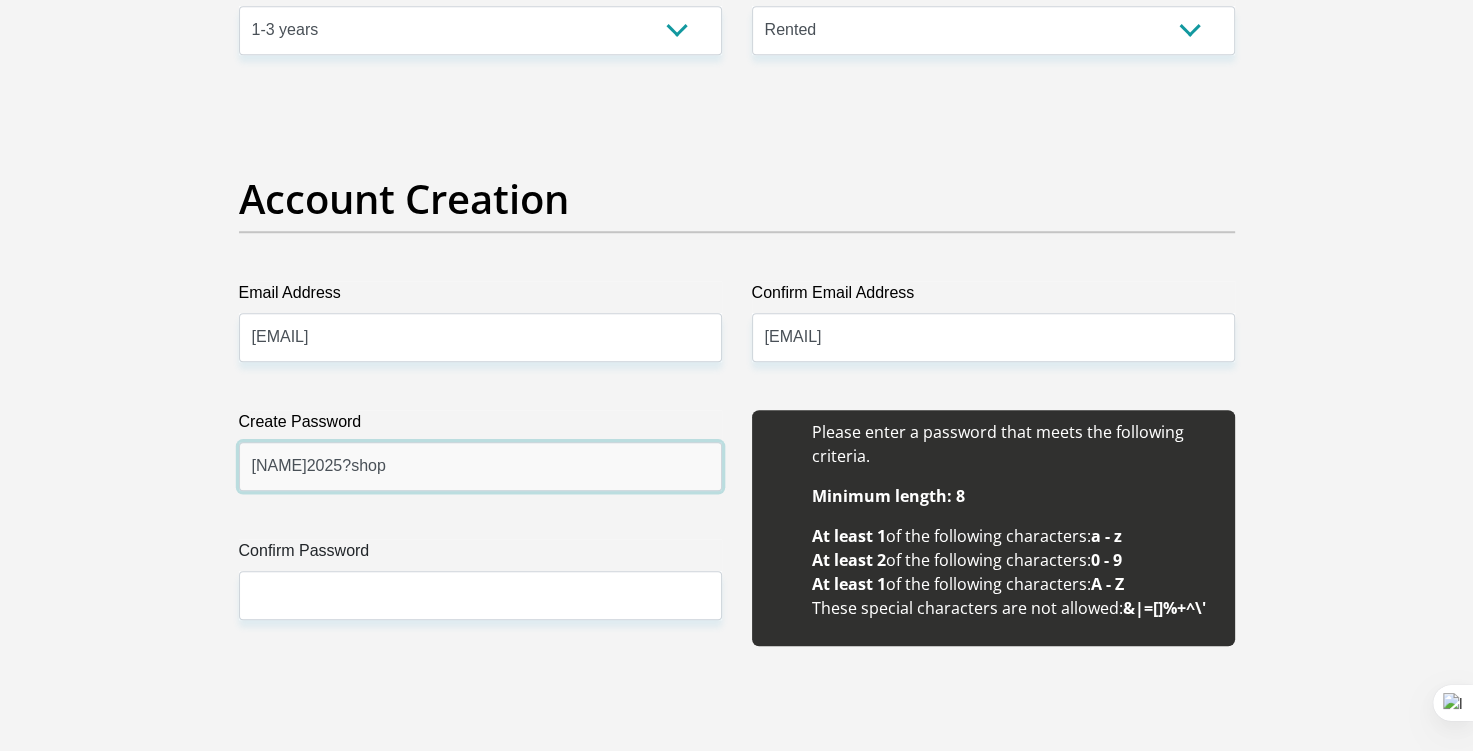 drag, startPoint x: 244, startPoint y: 459, endPoint x: 367, endPoint y: 483, distance: 125.31959 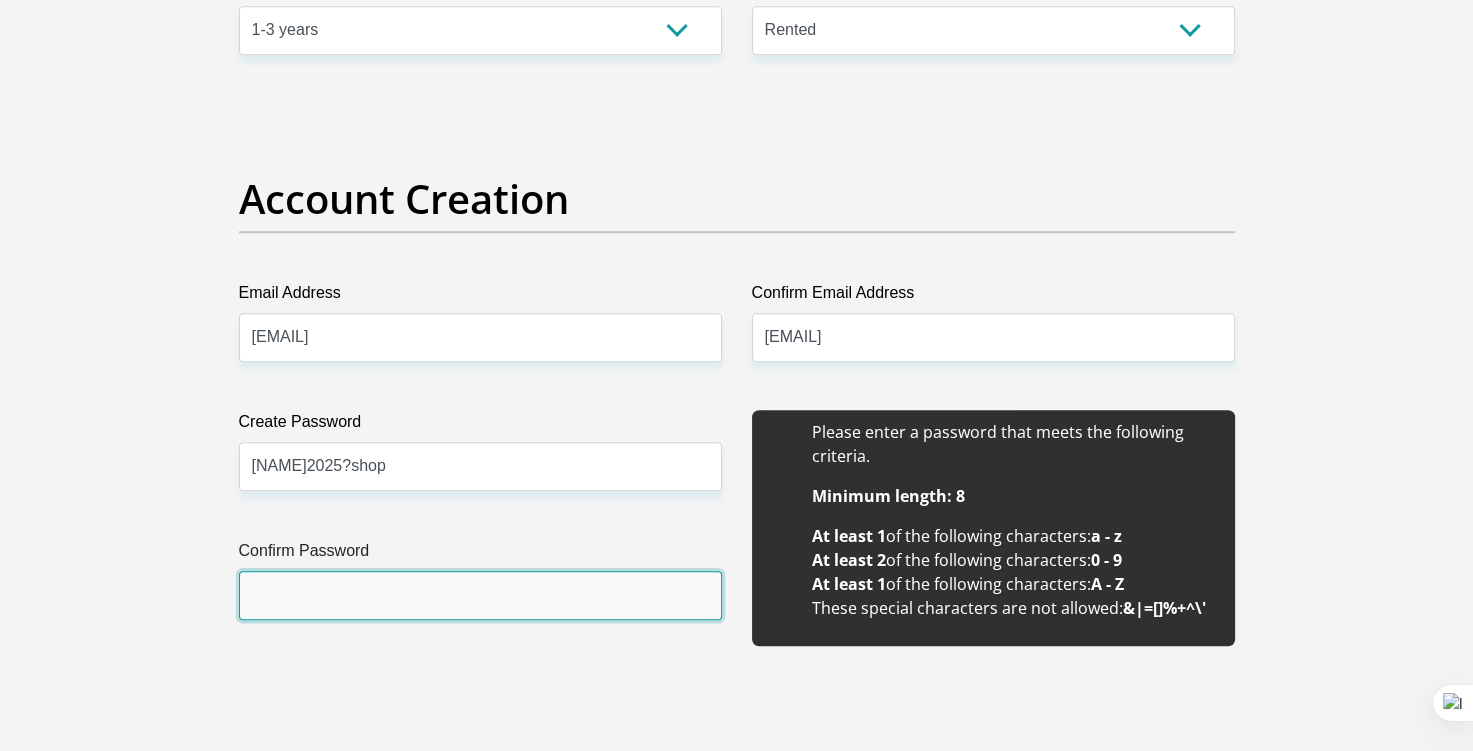 click on "Confirm Password" at bounding box center [480, 595] 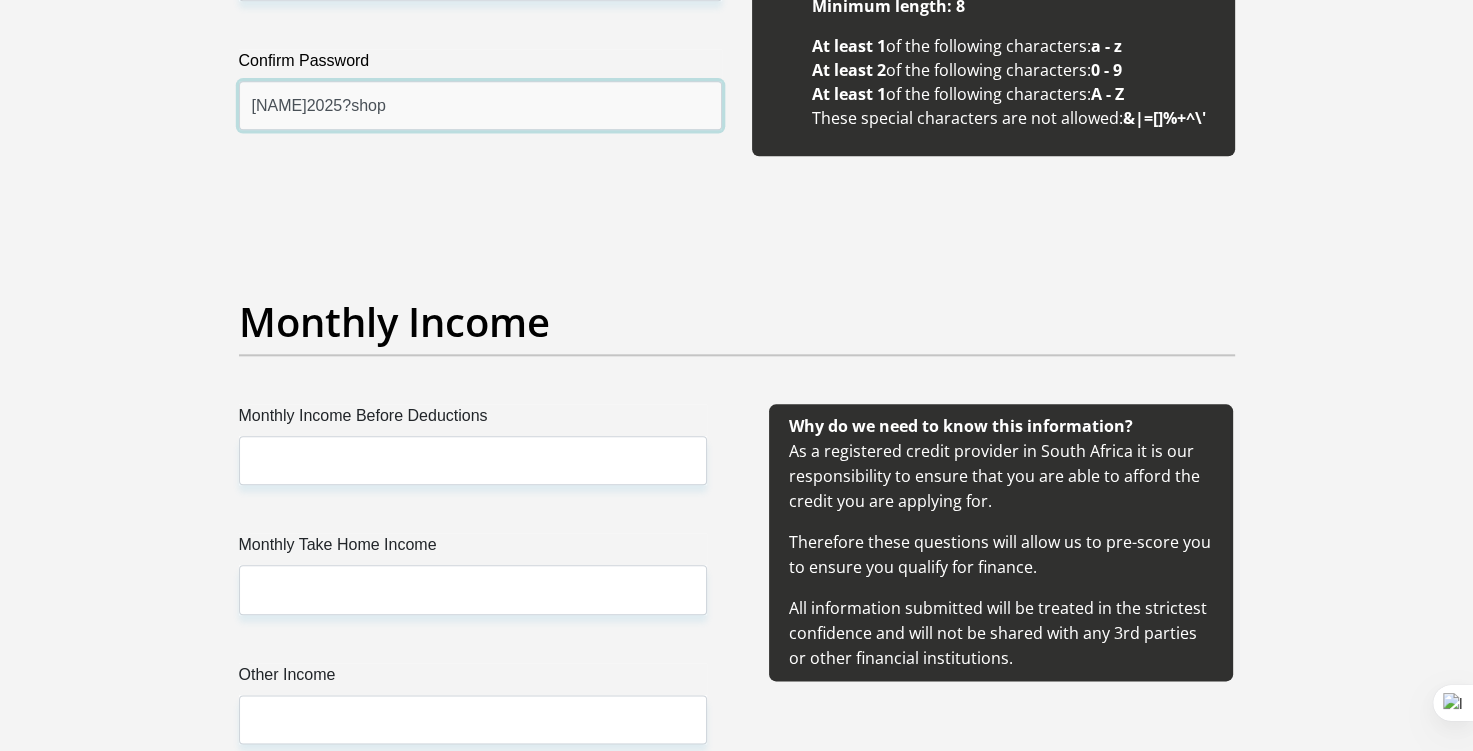 scroll, scrollTop: 2100, scrollLeft: 0, axis: vertical 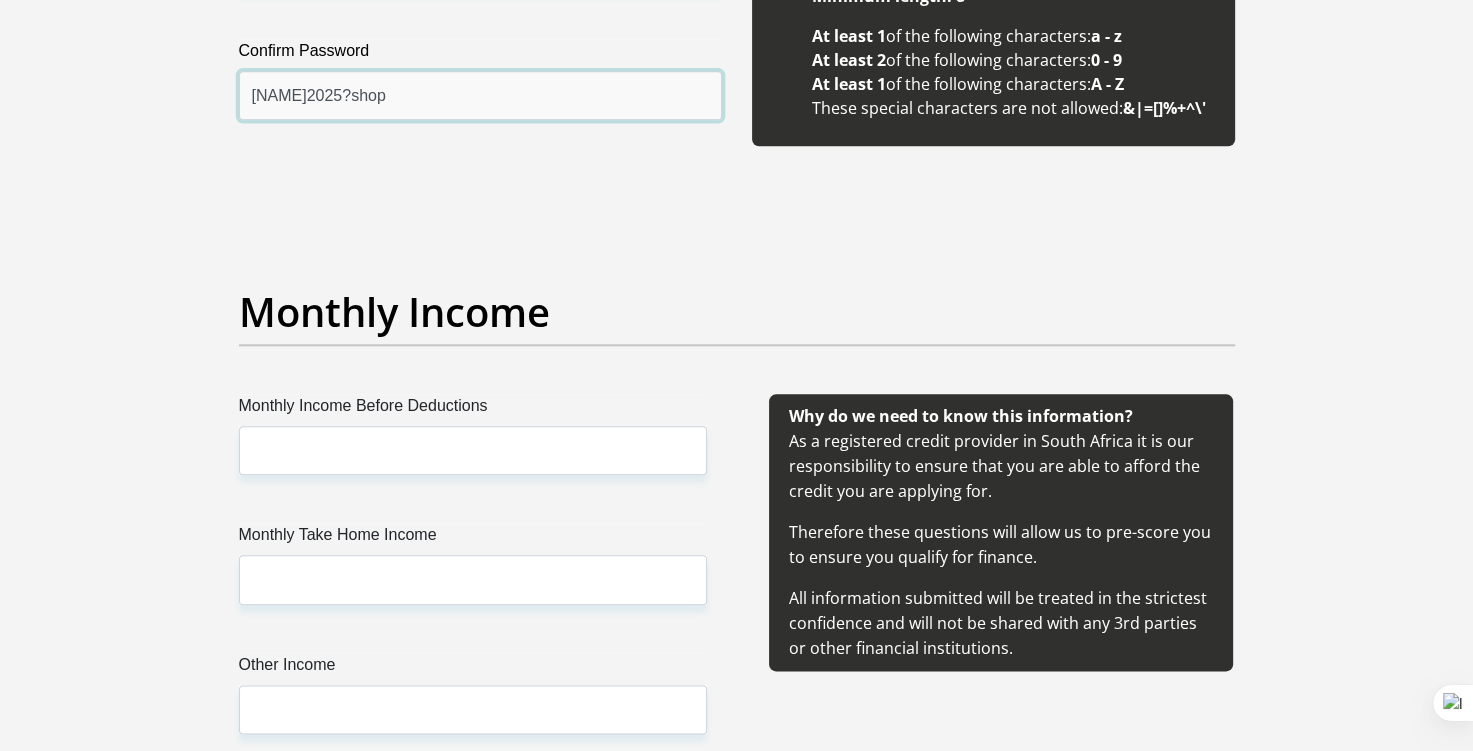 type on "[NAME]2025?shop" 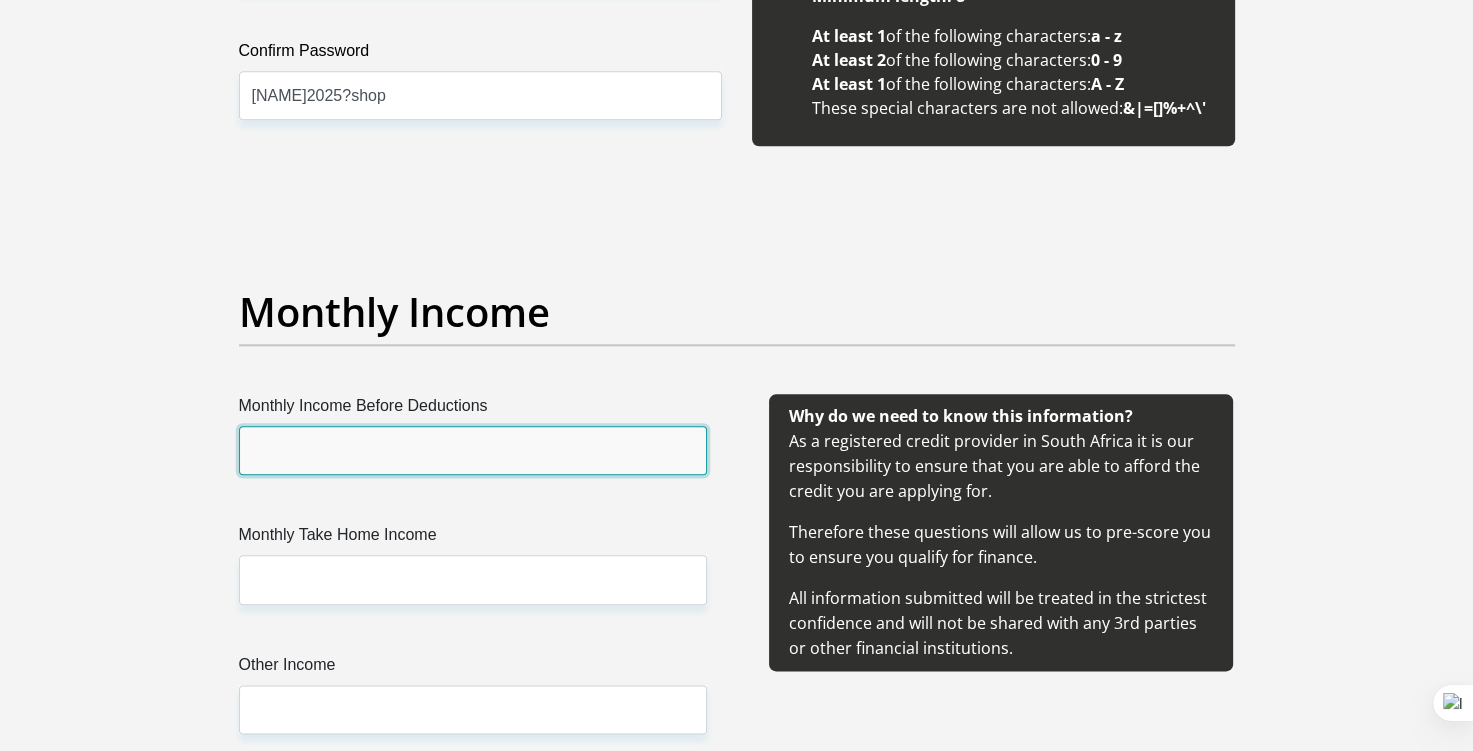 click on "Monthly Income Before Deductions" at bounding box center [473, 450] 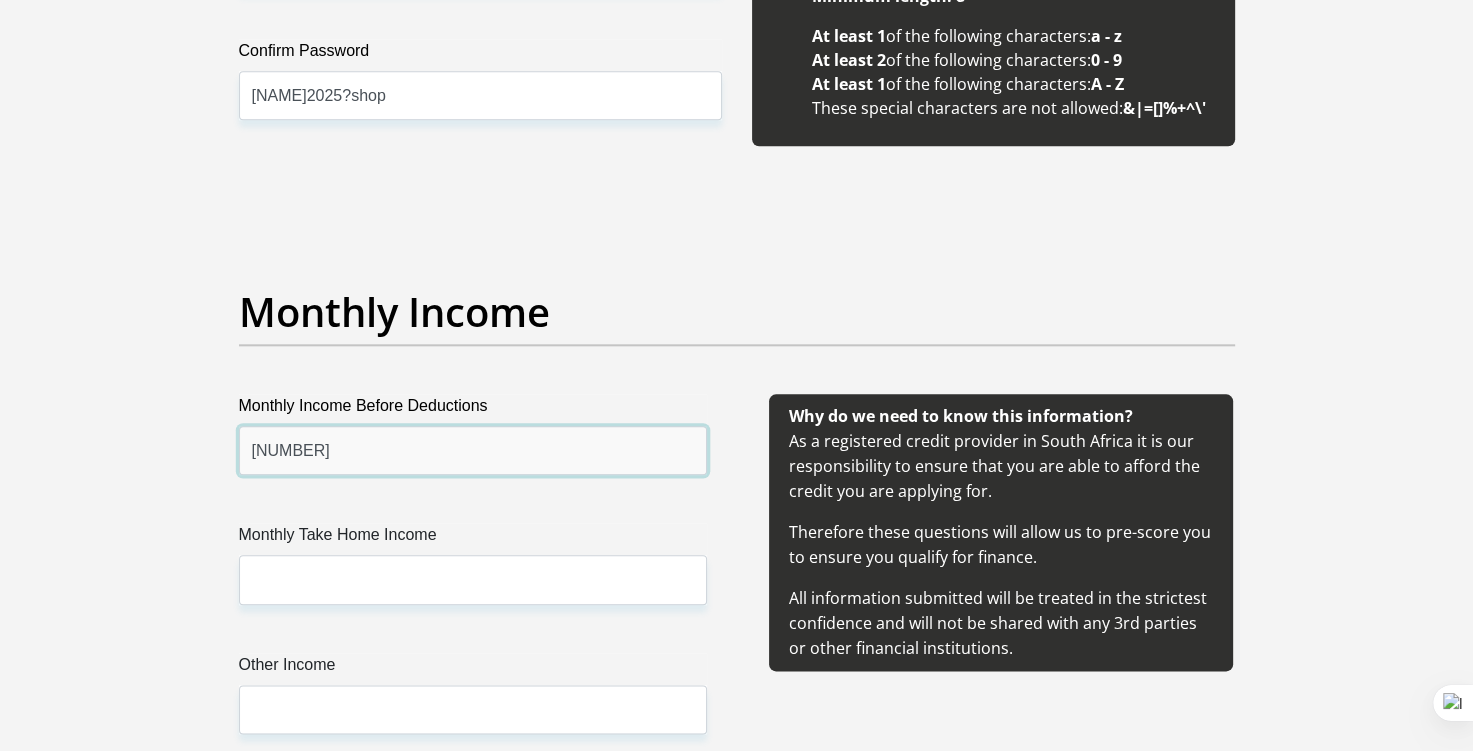 type on "[NUMBER]" 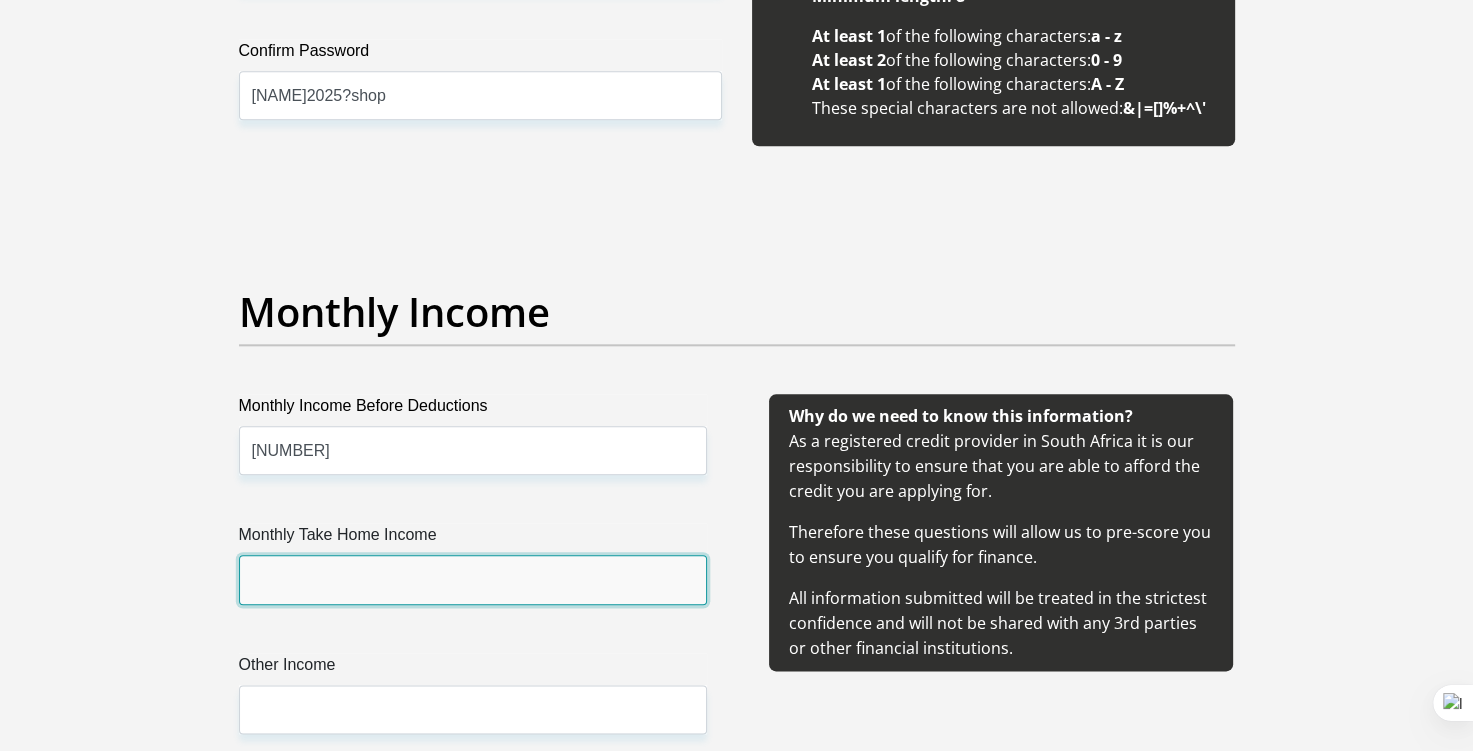click on "Monthly Take Home Income" at bounding box center [473, 579] 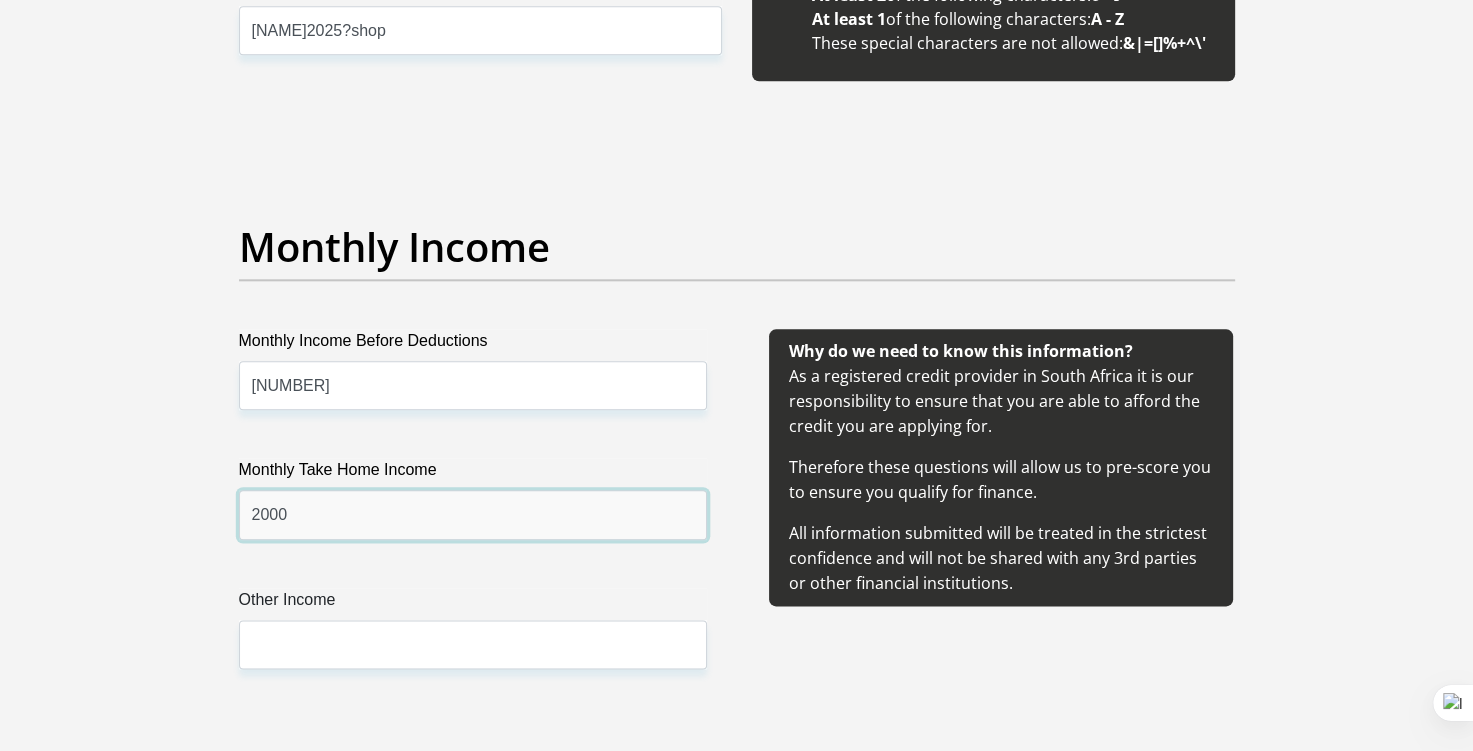 scroll, scrollTop: 2200, scrollLeft: 0, axis: vertical 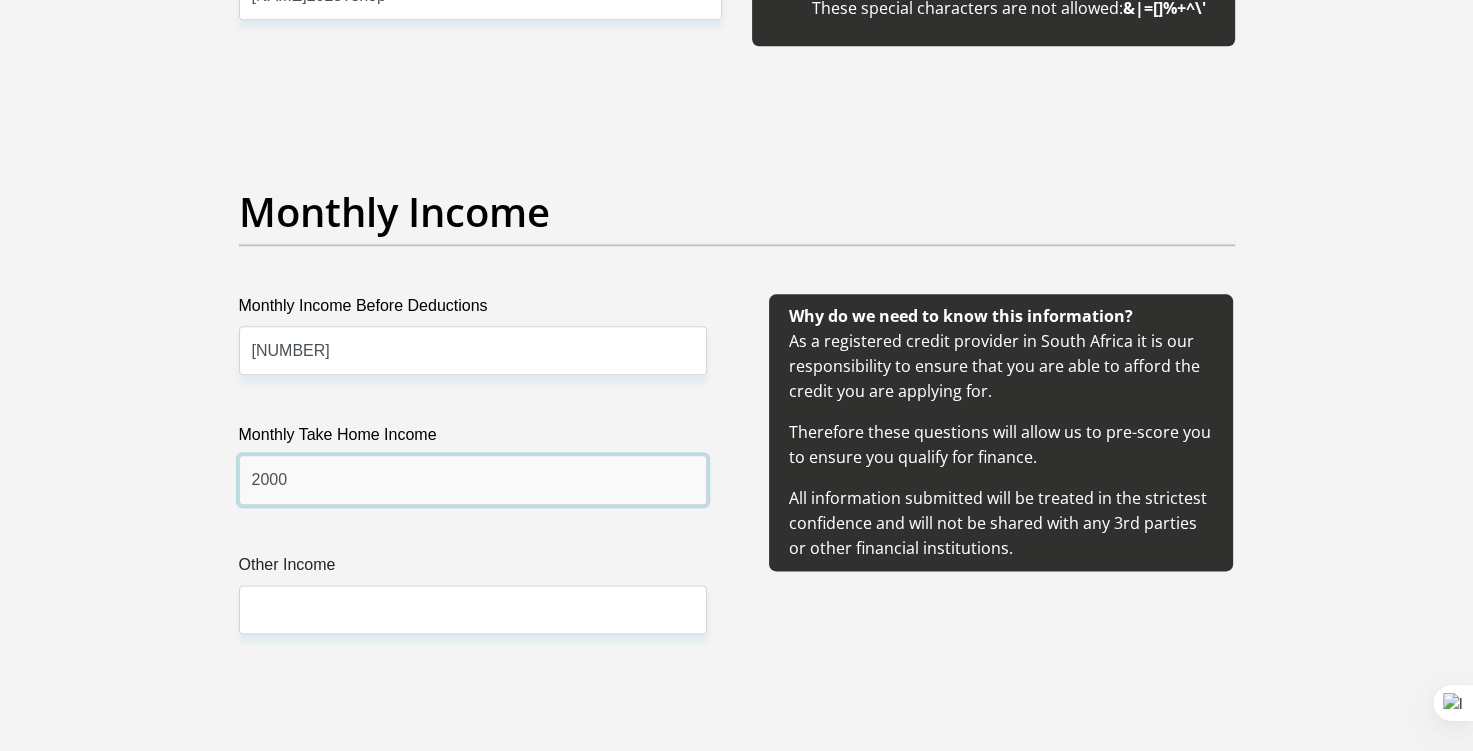 type on "2000" 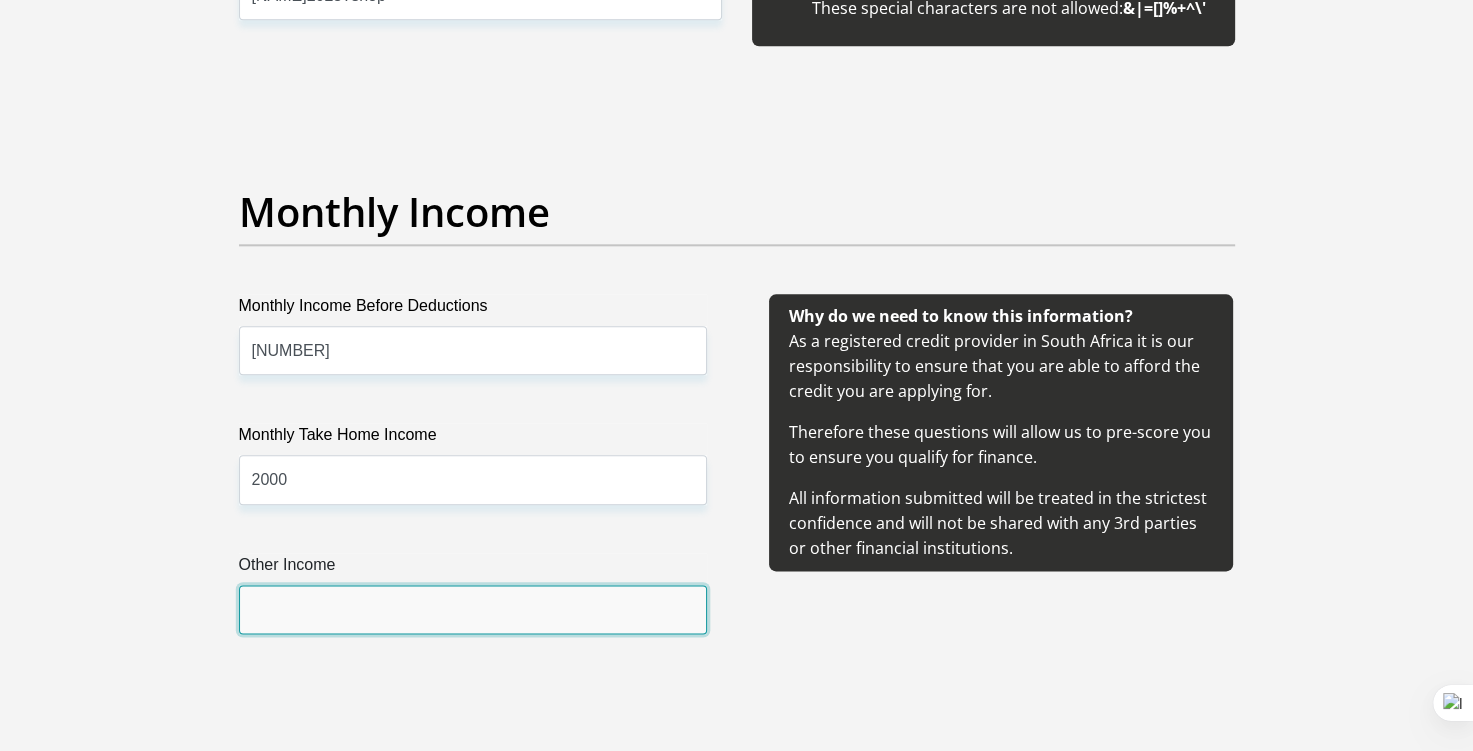 click on "Other Income" at bounding box center (473, 609) 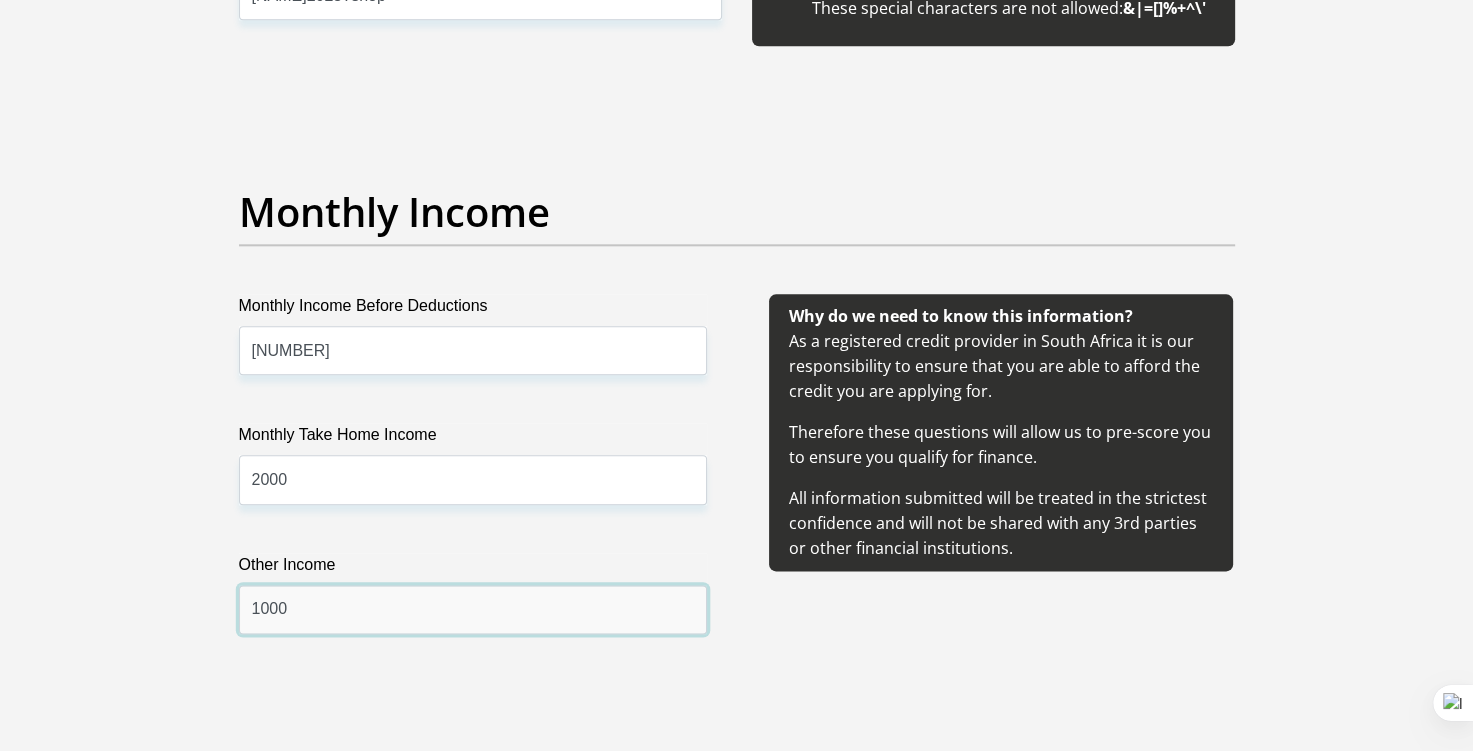 type on "1000" 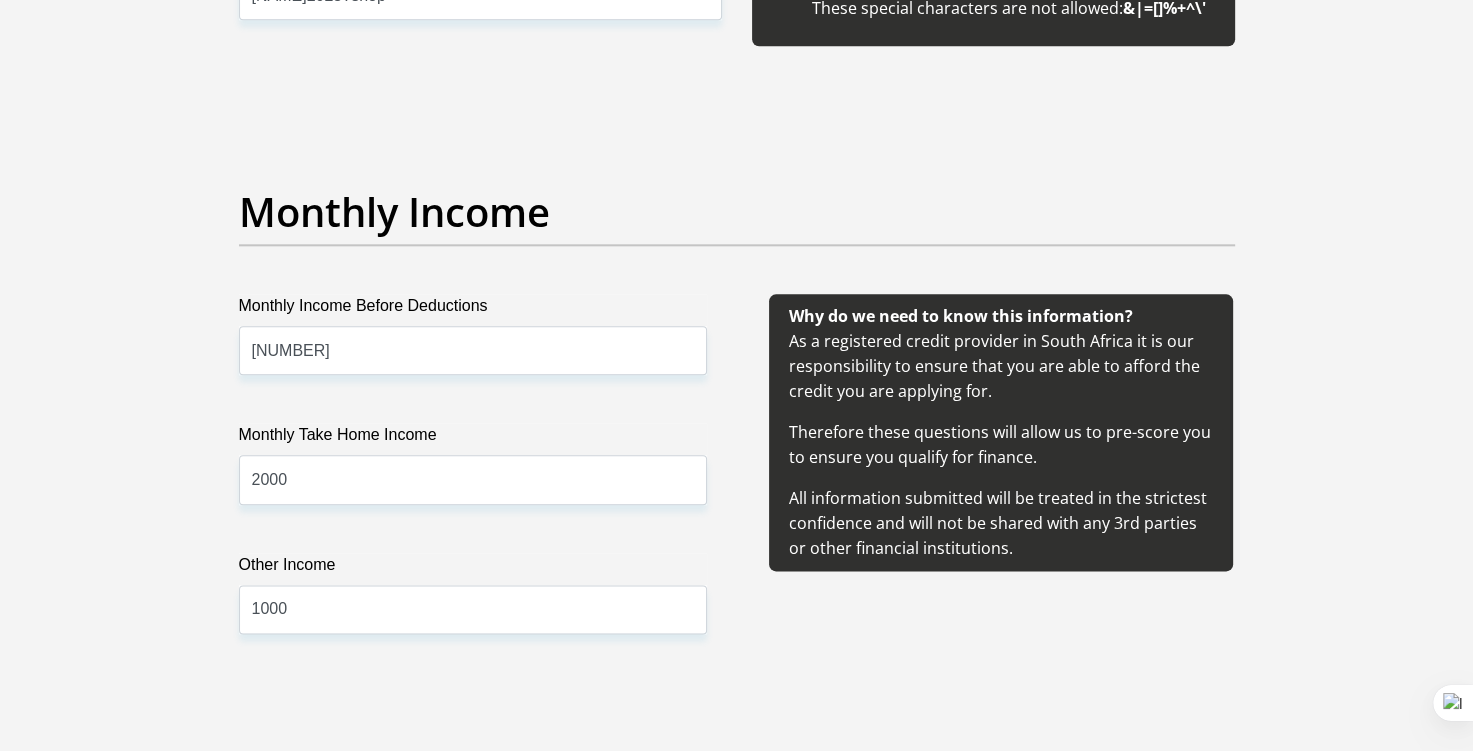 click on "Why do we need to know this information?
As a registered credit provider in South Africa it is our responsibility
to ensure that you are able to afford the credit you are applying for.
Therefore these questions will allow us to pre-score you to ensure you qualify for finance.
All information submitted will be treated in the strictest confidence
and will not be shared with any 3rd parties or other financial institutions." at bounding box center (1001, 488) 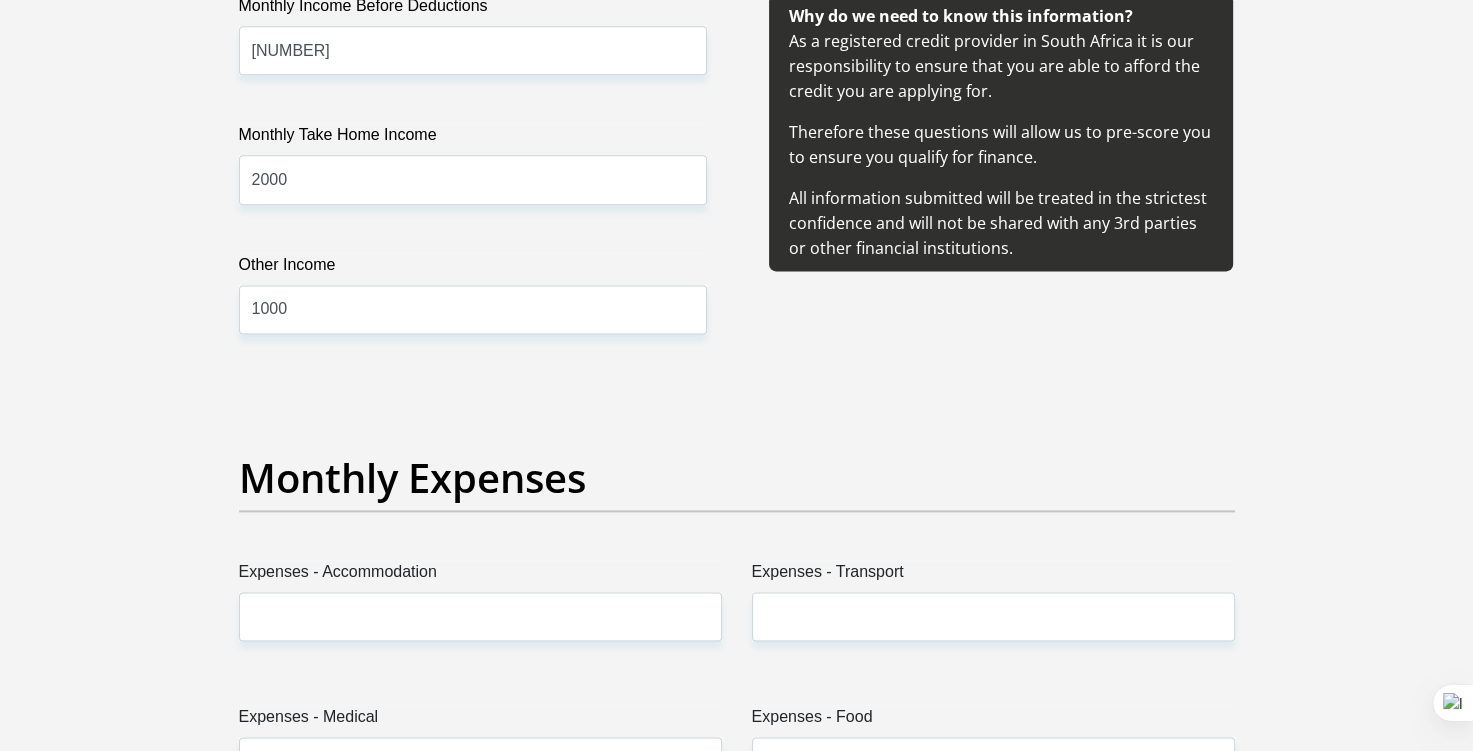 scroll, scrollTop: 2600, scrollLeft: 0, axis: vertical 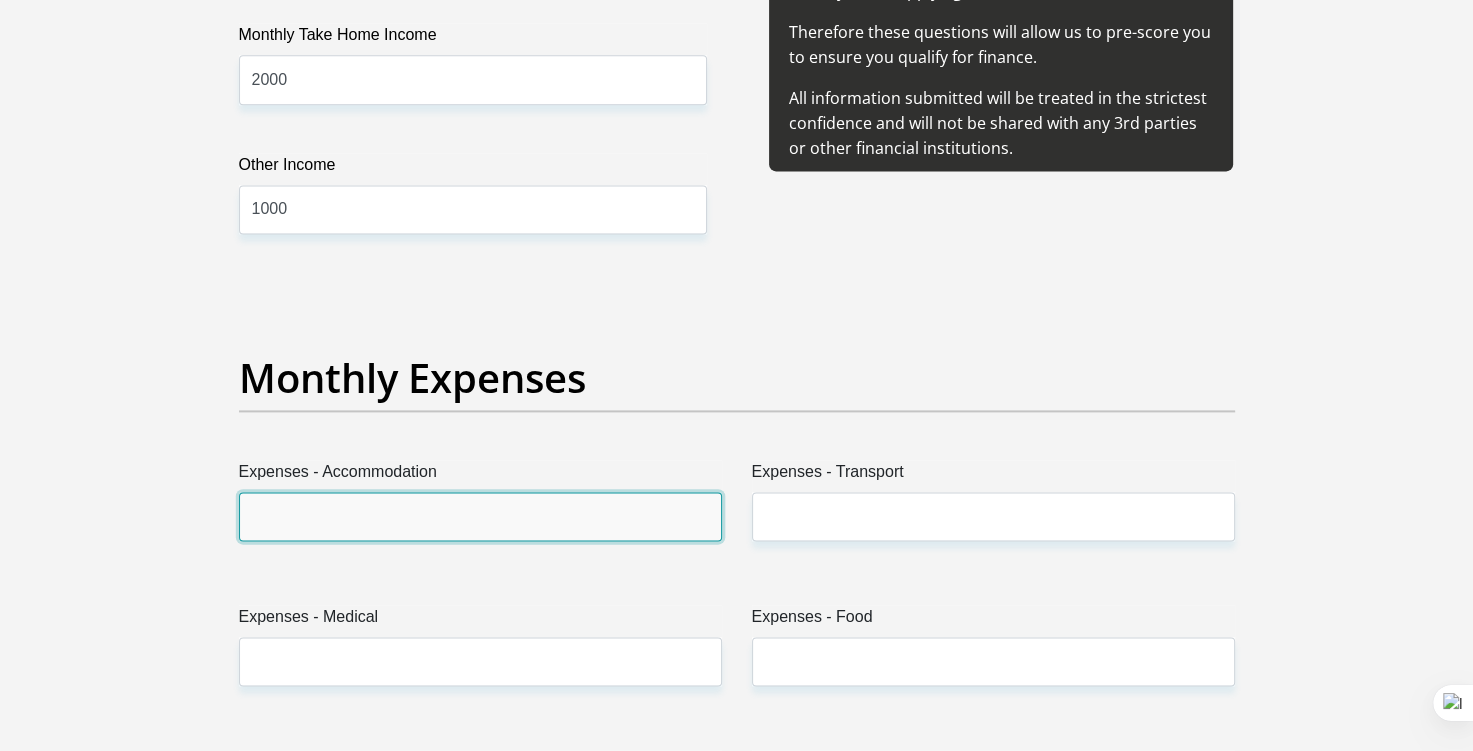 click on "Expenses - Accommodation" at bounding box center [480, 516] 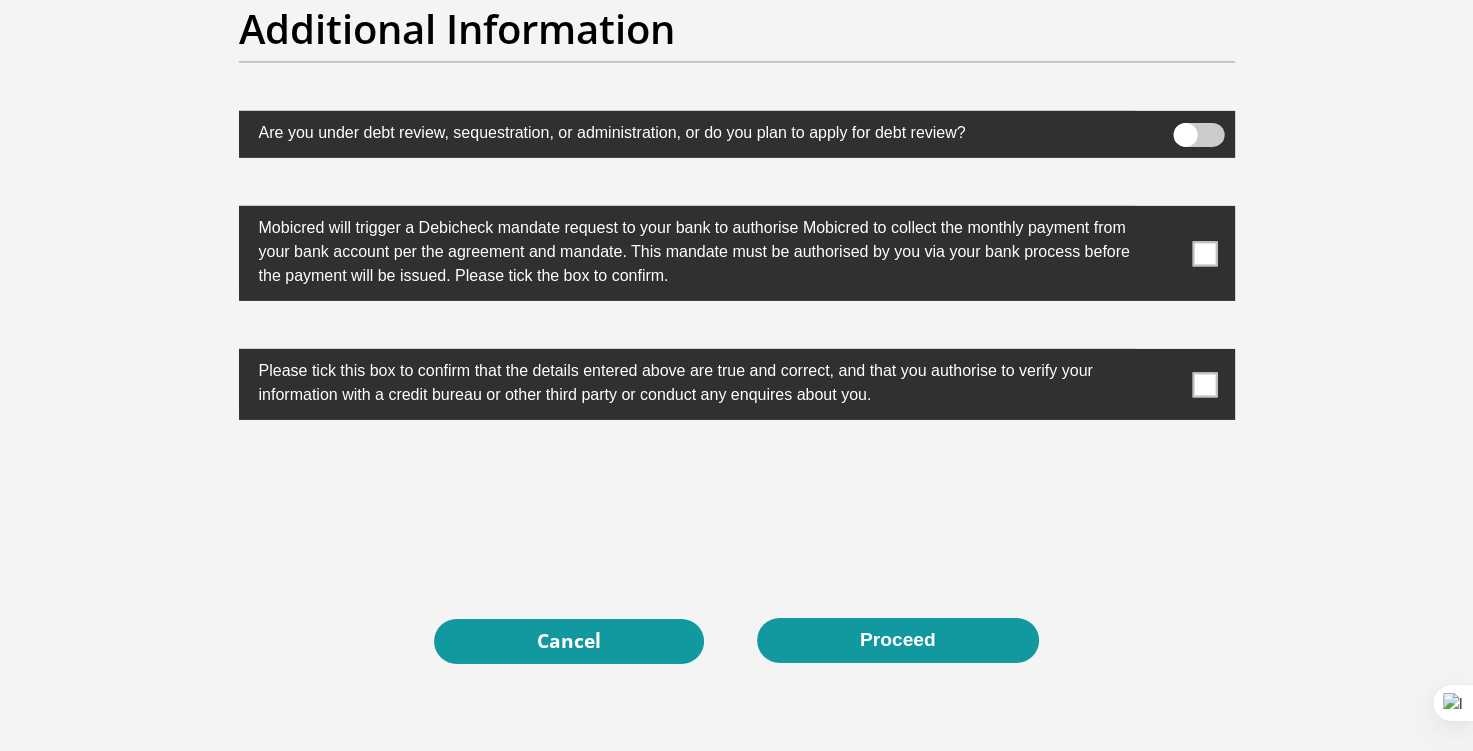 scroll, scrollTop: 6468, scrollLeft: 0, axis: vertical 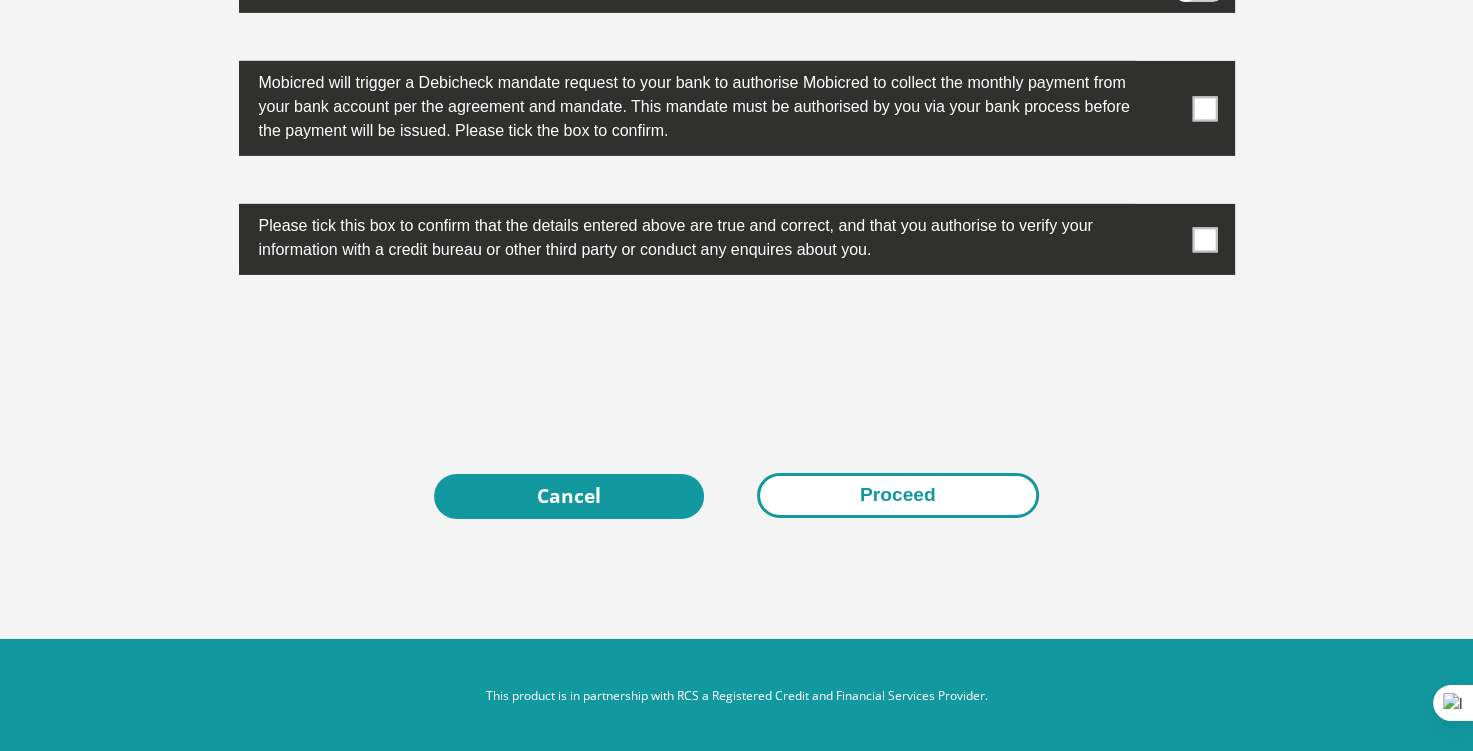 click on "Proceed" at bounding box center [898, 495] 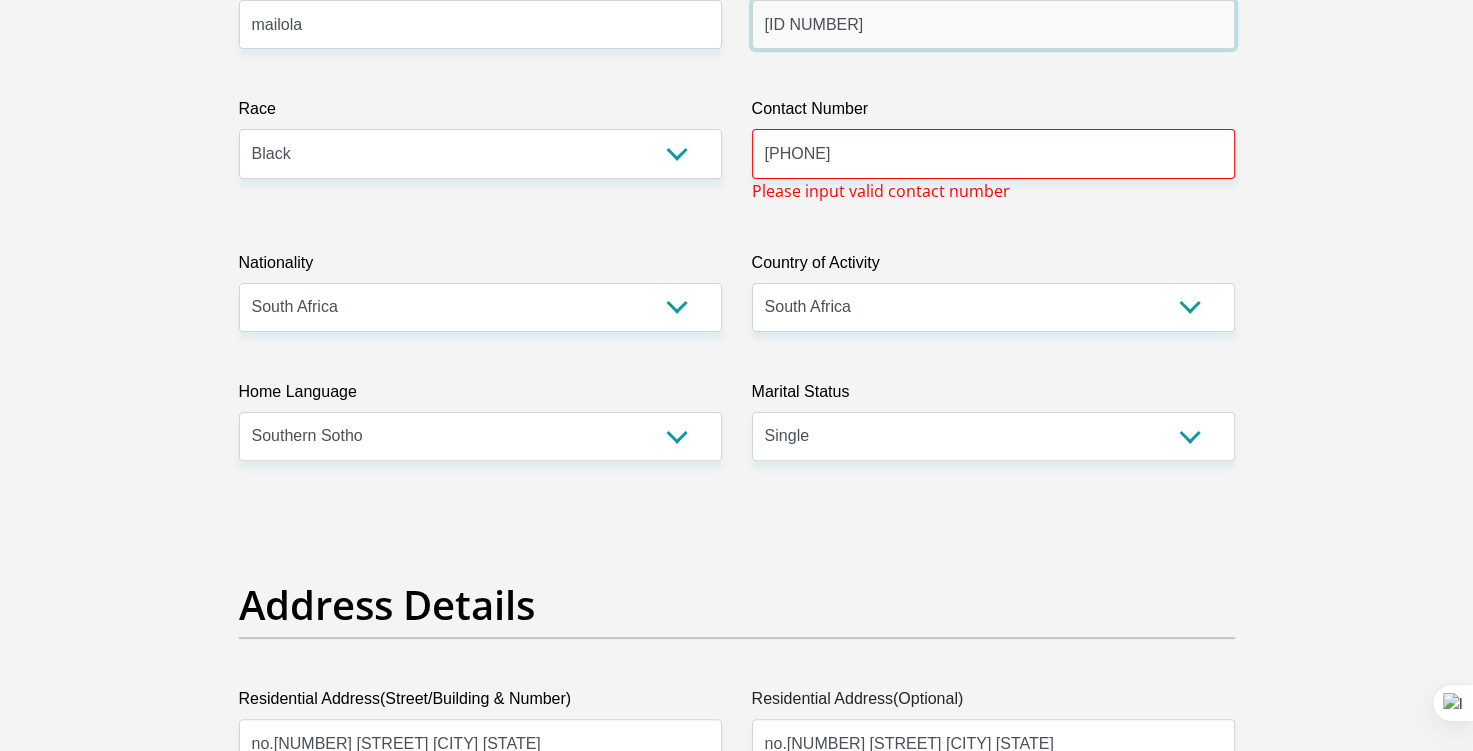 type on "[ID NUMBER]" 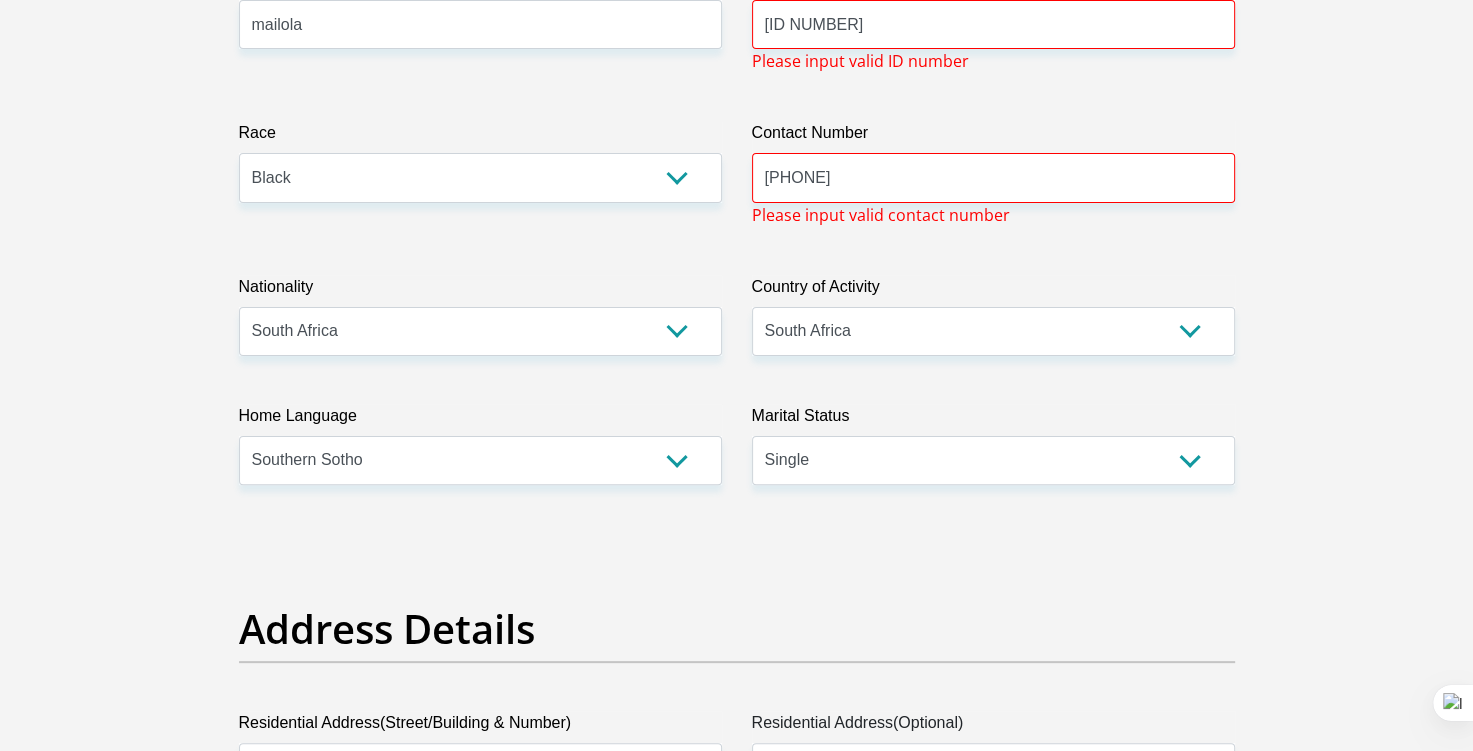 click on "Title
Mr
Ms
Mrs
Dr
Other
First Name
[FIRST]
Surname
[LAST]
ID Number
[ID NUMBER]
Please input valid ID number
Race
Black
Coloured
Indian
White
Other
Contact Number
[PHONE]
Please input valid contact number
Nationality
South Africa
Afghanistan
Aland Islands  Albania  Algeria" at bounding box center (737, 3116) 